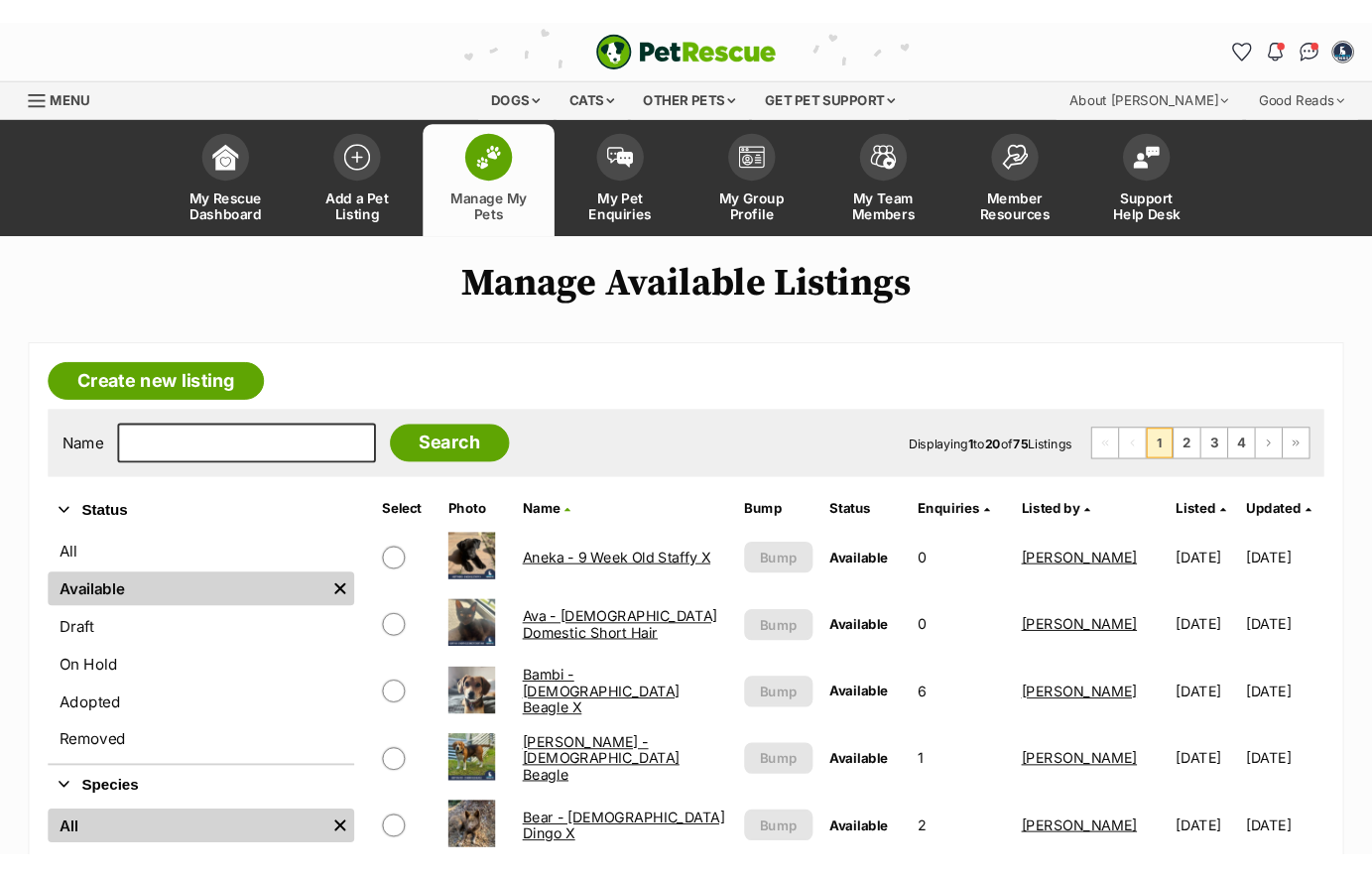 scroll, scrollTop: 0, scrollLeft: 0, axis: both 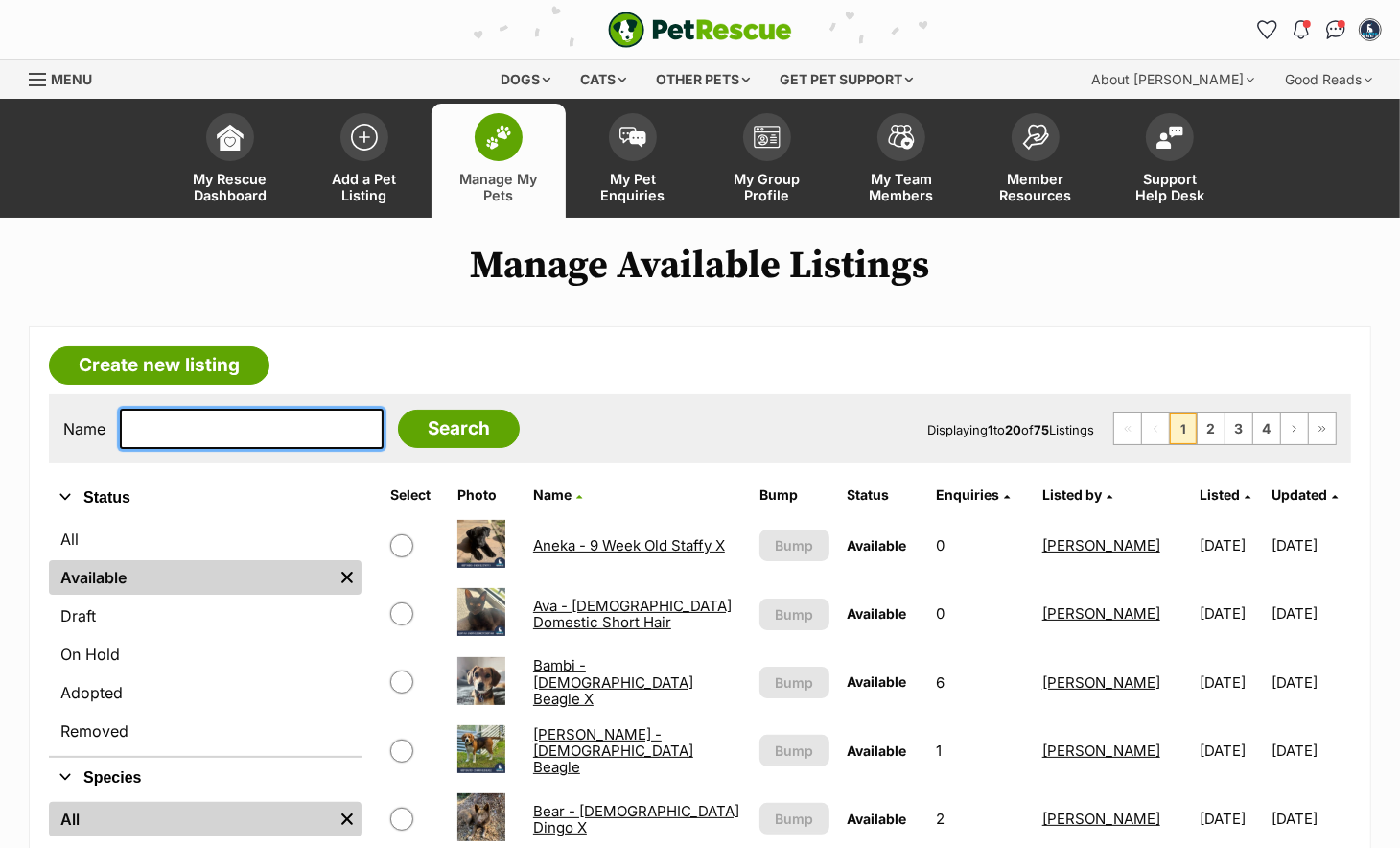 click at bounding box center (251, 429) 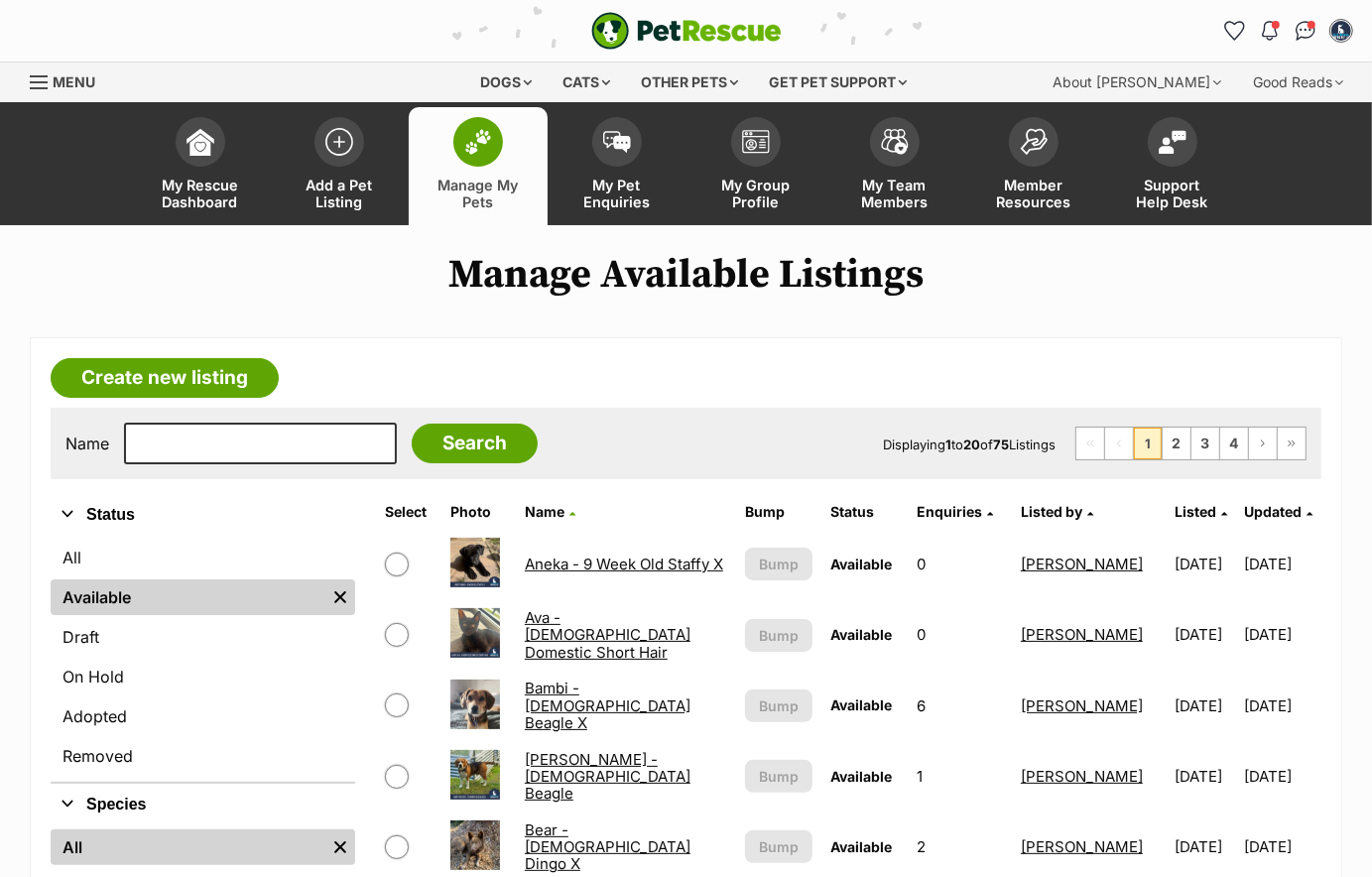 click on "Manage Available Listings
Create new listing
Name
Search
Displaying  1  to  20  of  75  Listings
First Page
Previous Page
1
2
3
4
Next Page
Last Page
Refine your search
Status
All
Available
Remove filter
Draft
On Hold
Adopted
Removed
Species
All
Remove filter
Dogs
Cats
Other Pets
Aneka - 9 Week Old Staffy X
Available
Enquiries:
0
Listed By:
Carly Goodhew
Listed
19/07/2025
Updated
19/07/2025
View
This listing can be bumped in 7 days
Bump
Ava - 4 Month Old Domestic Short Hair
Available
Enquiries:
0
Listed By:
Carly Goodhew
Listed
18/07/2025
Updated" at bounding box center (686, 1248) 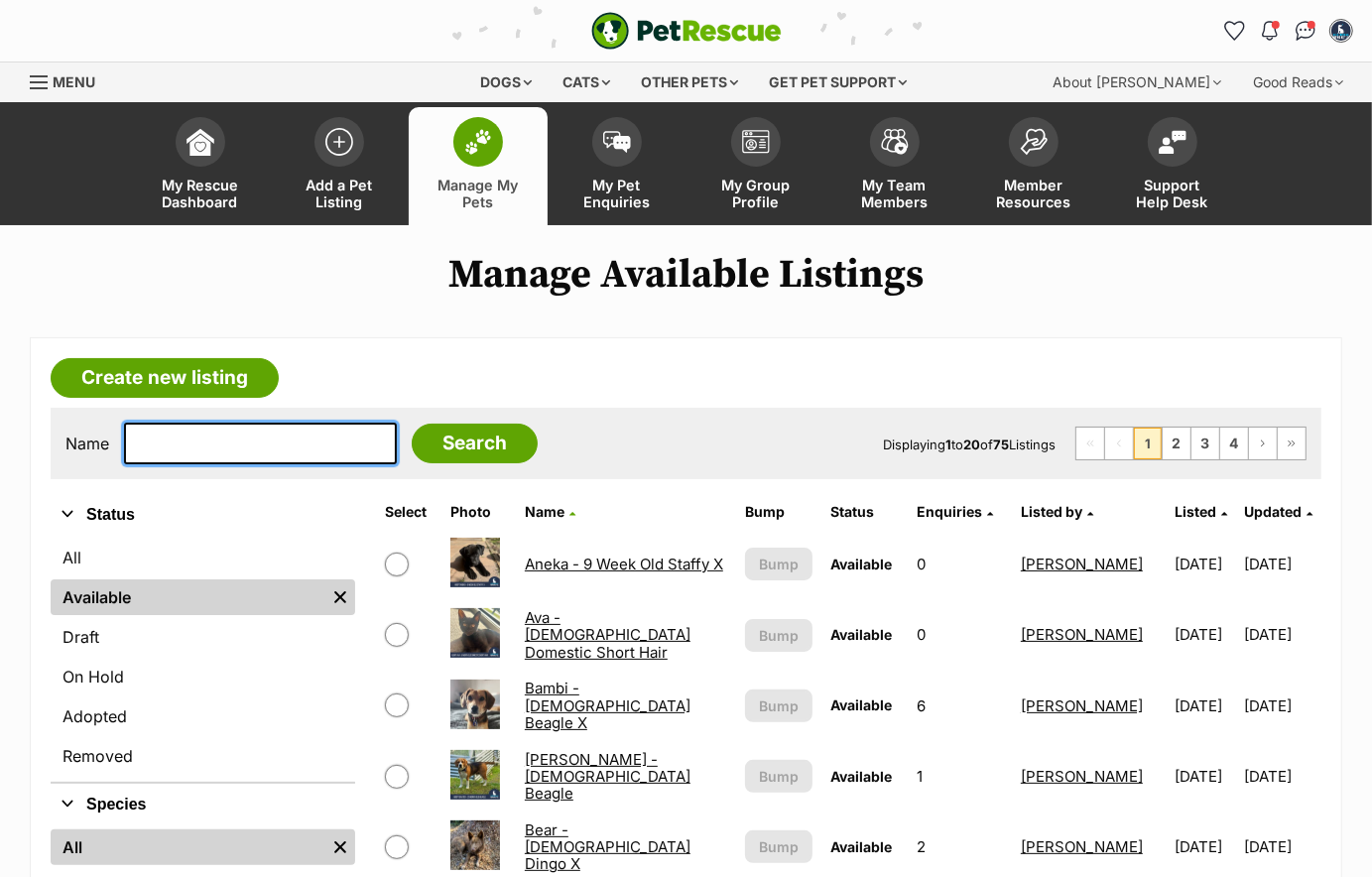 click at bounding box center (260, 443) 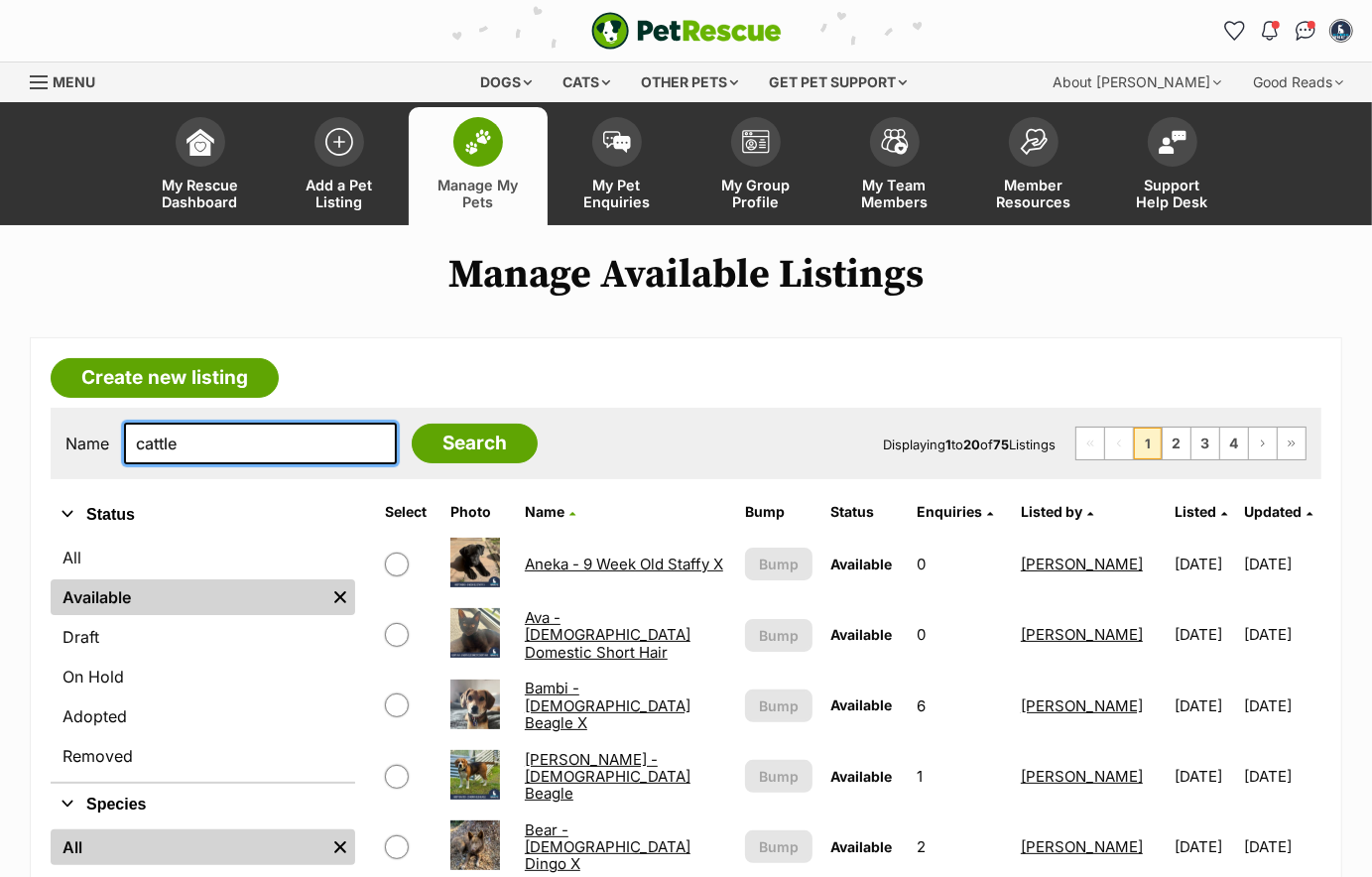 type on "cattle" 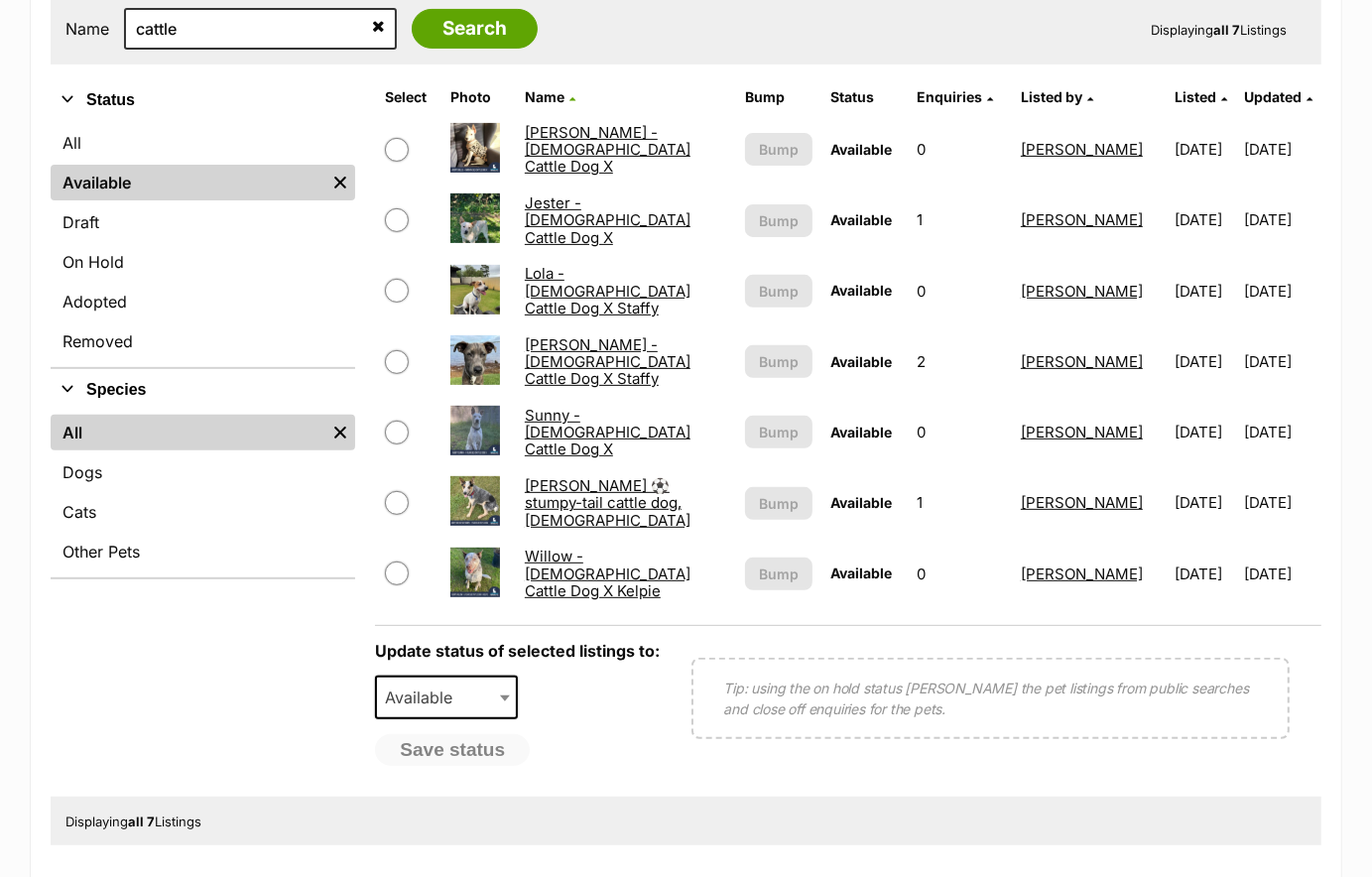 scroll, scrollTop: 327, scrollLeft: 0, axis: vertical 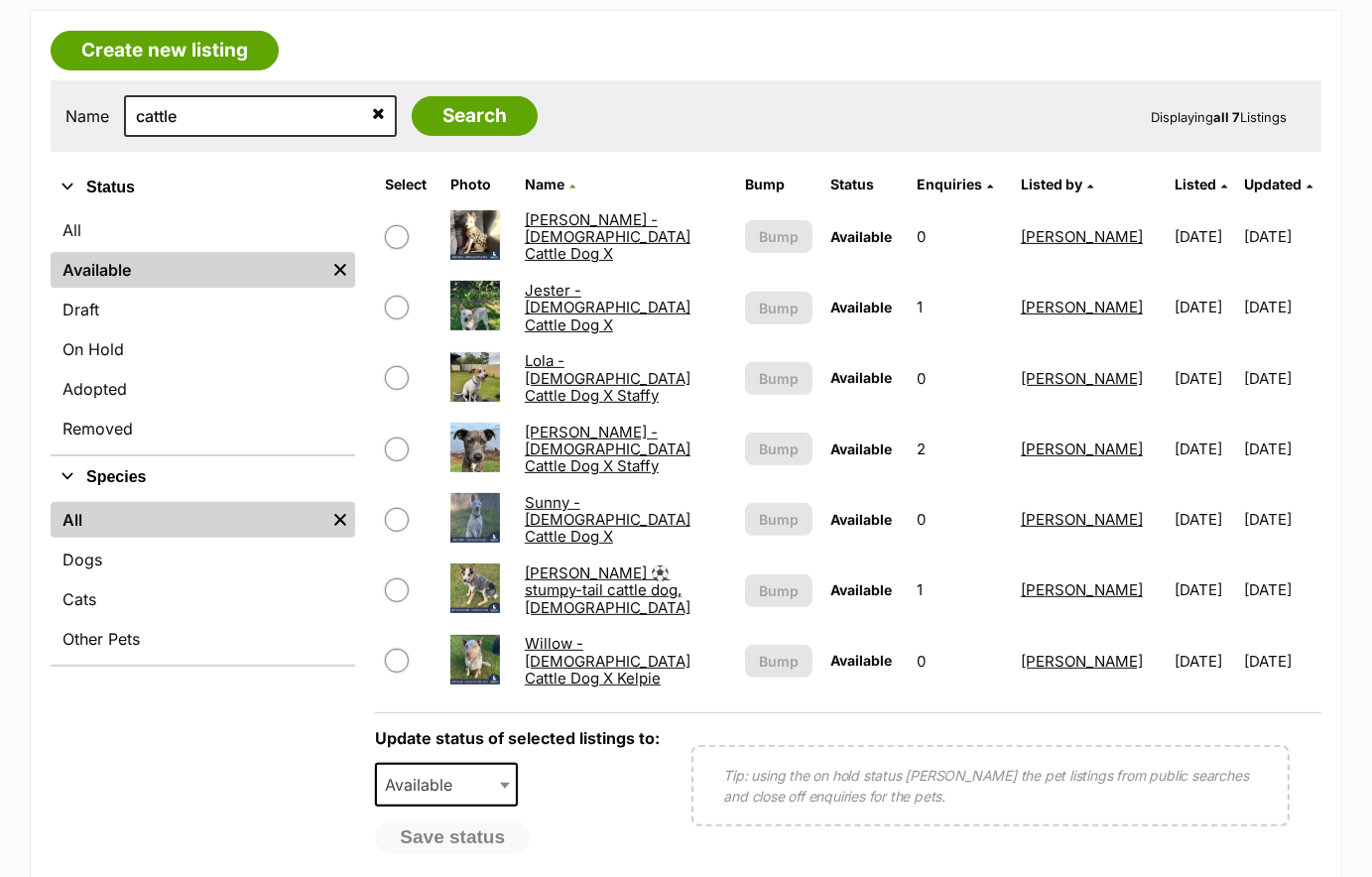 click at bounding box center [475, 306] 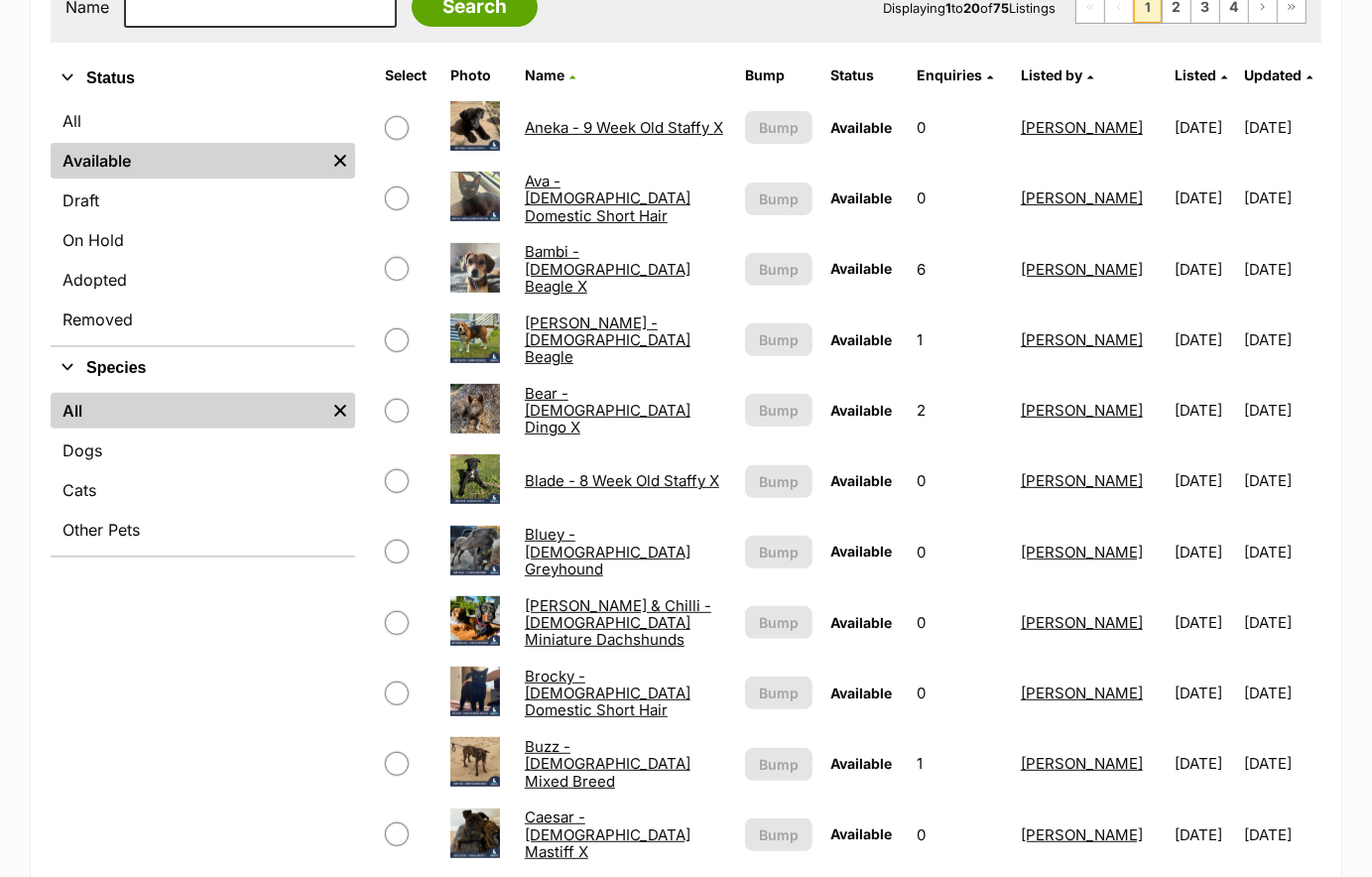 scroll, scrollTop: 0, scrollLeft: 0, axis: both 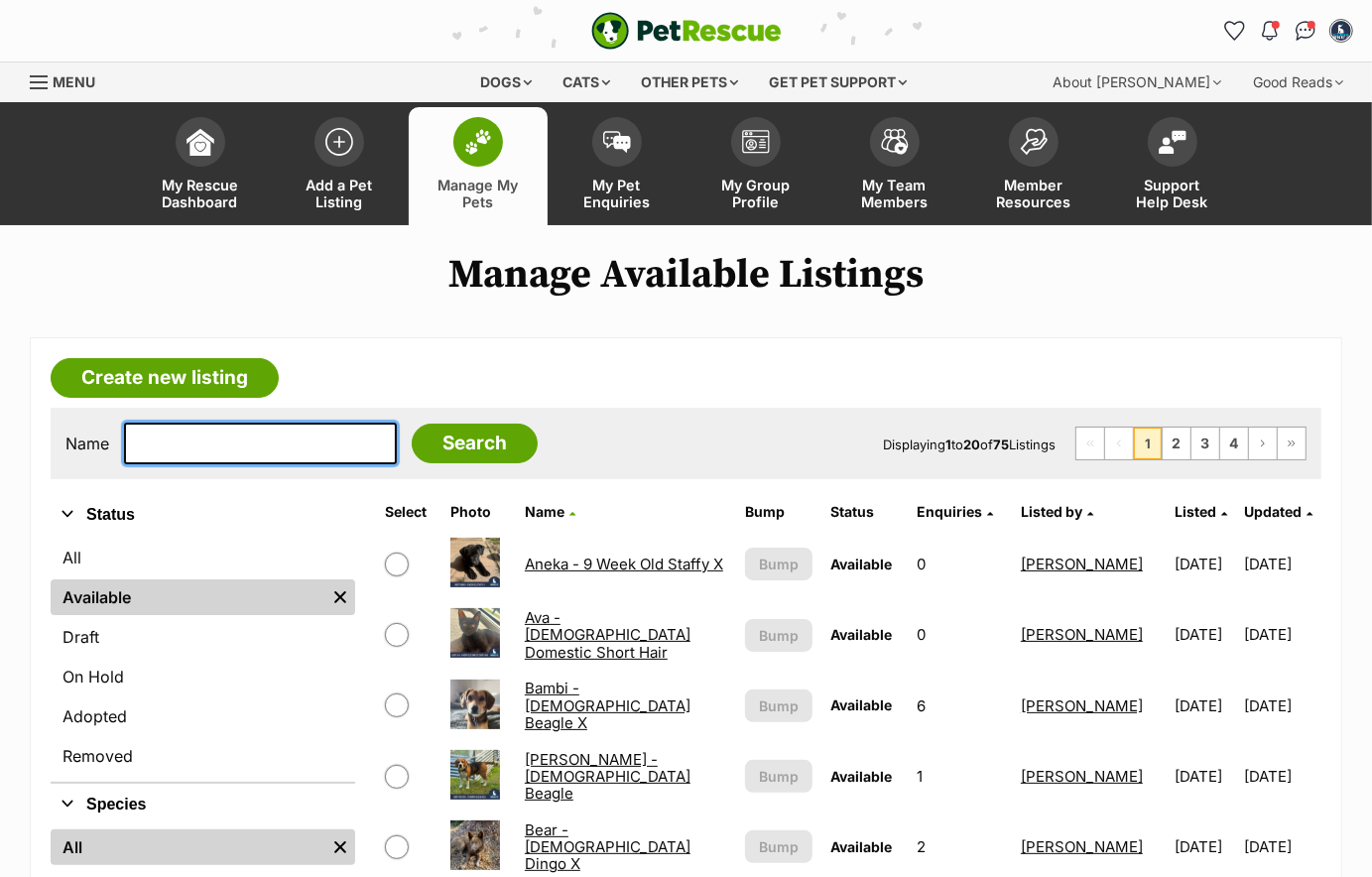 click at bounding box center [260, 443] 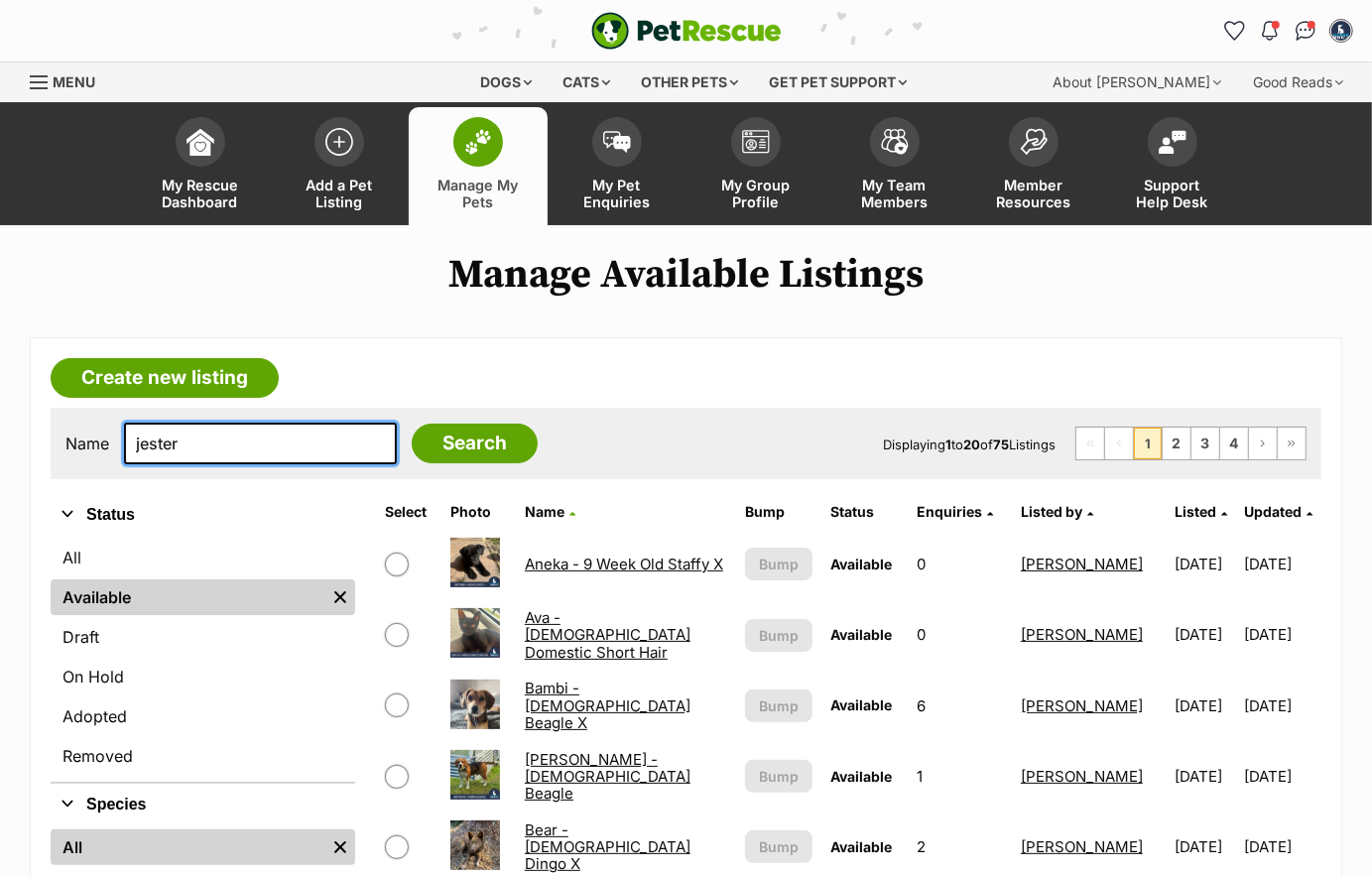 type on "jester" 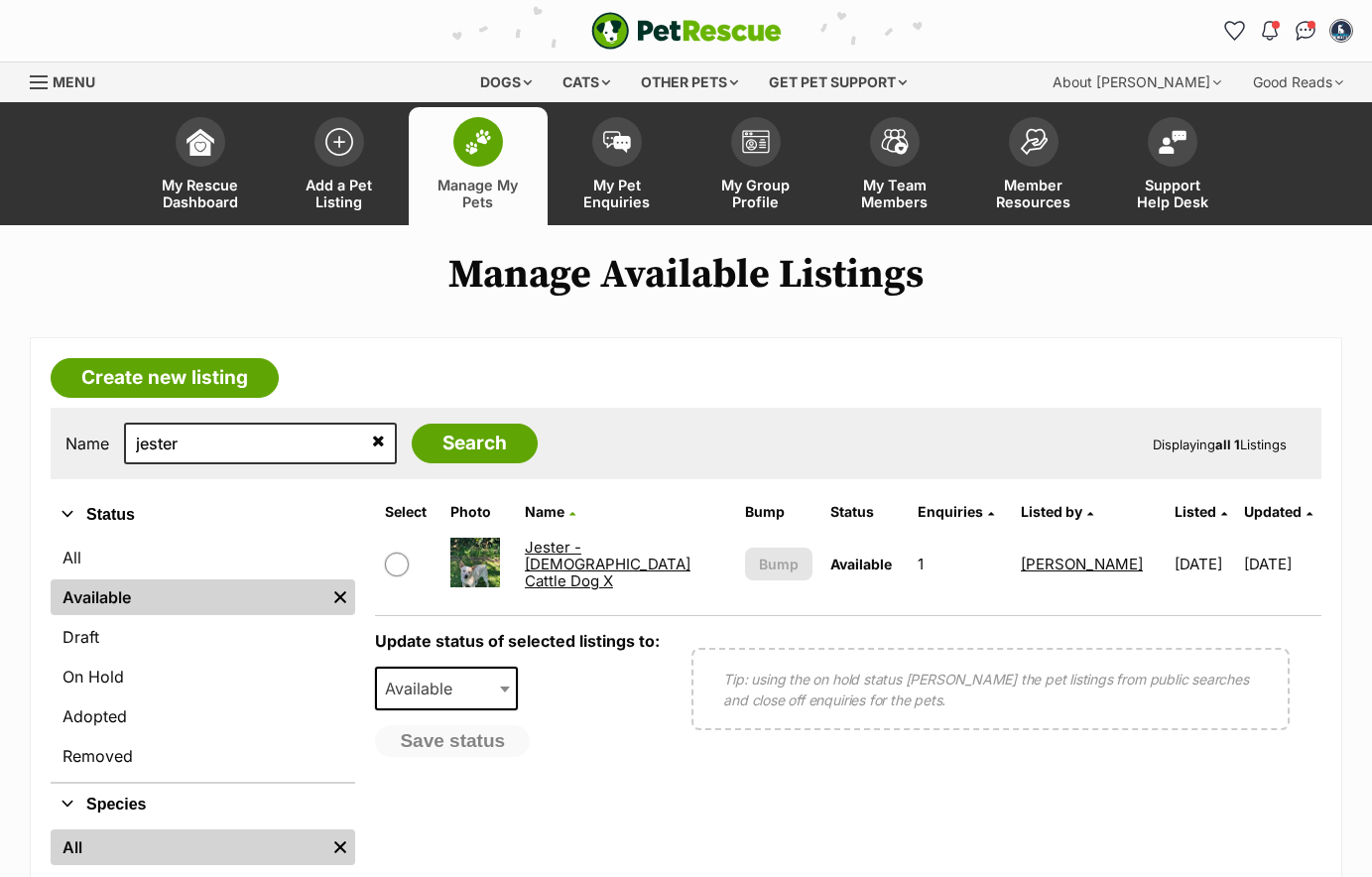 scroll, scrollTop: 0, scrollLeft: 0, axis: both 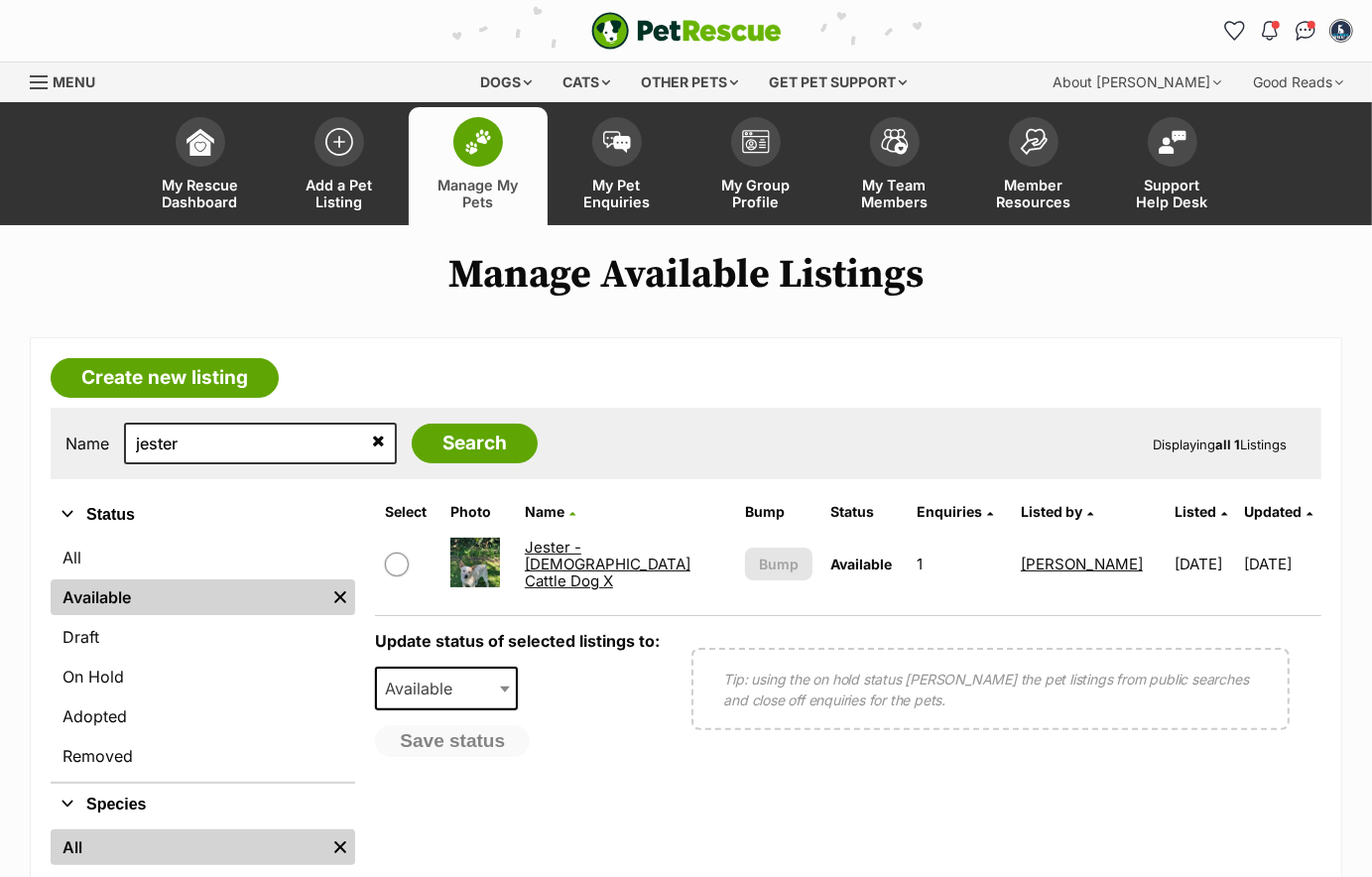 click on "Jester - [DEMOGRAPHIC_DATA] Cattle Dog X" at bounding box center [607, 564] 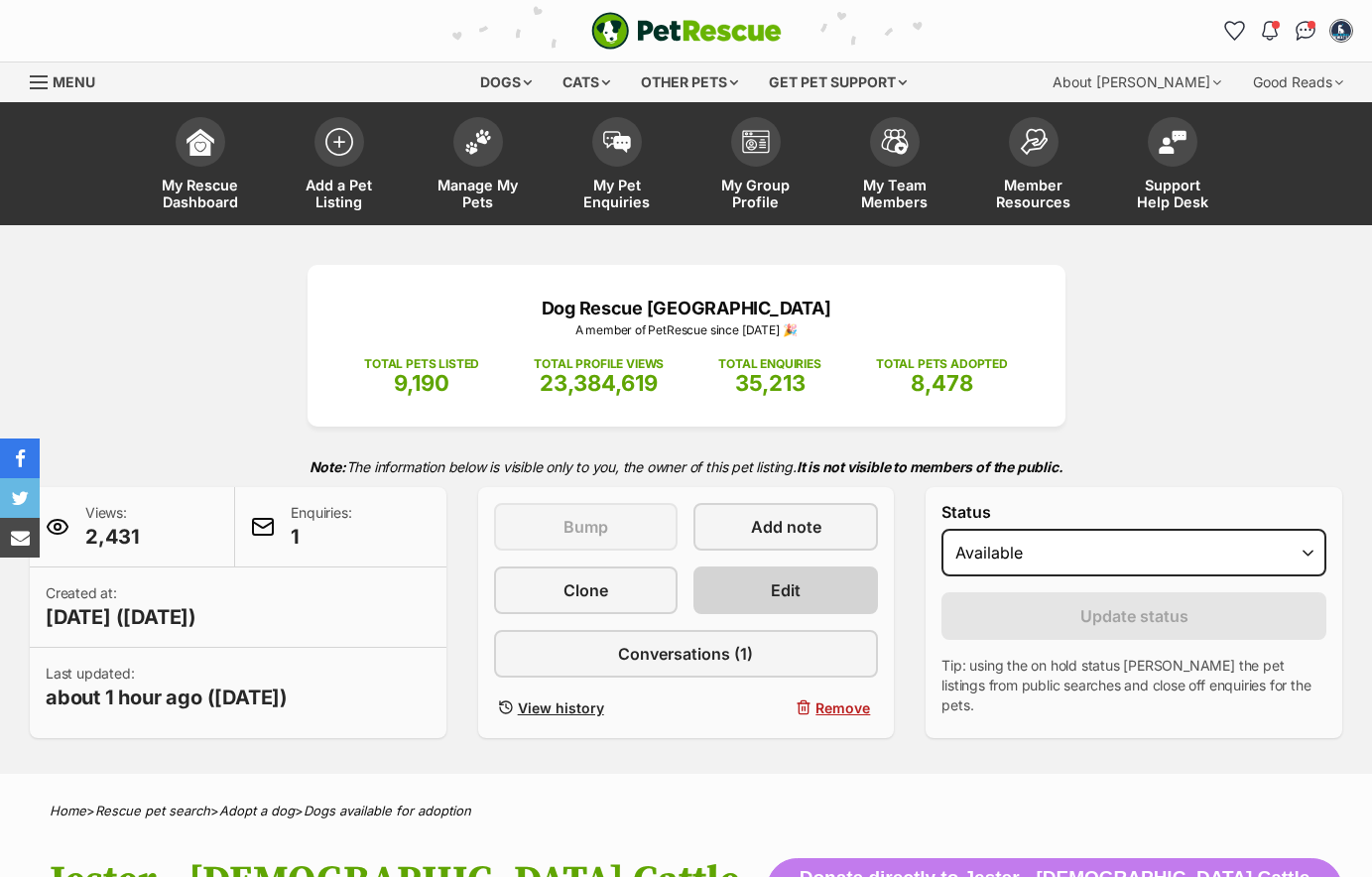 scroll, scrollTop: 0, scrollLeft: 0, axis: both 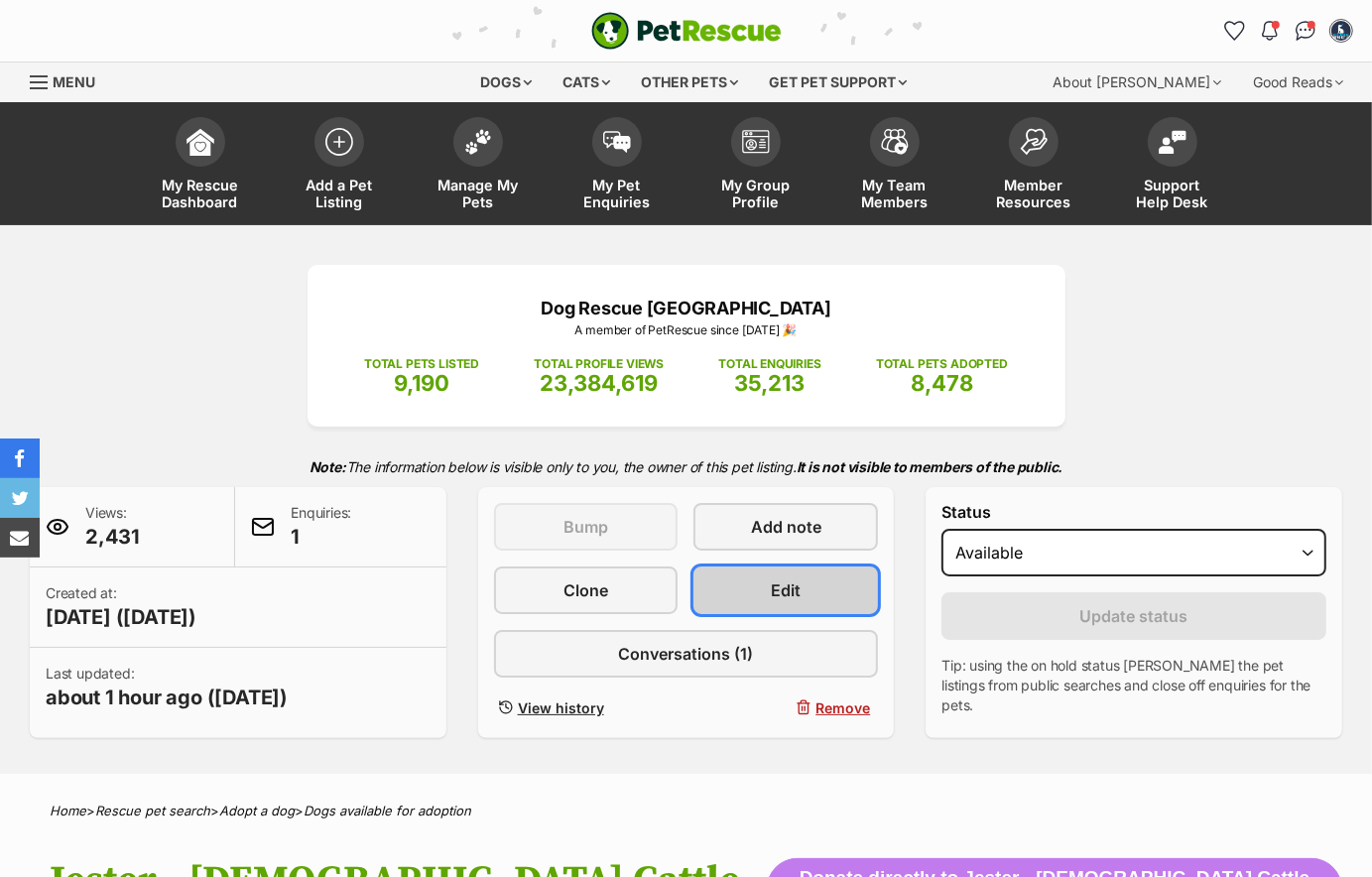 click on "Edit" at bounding box center (786, 590) 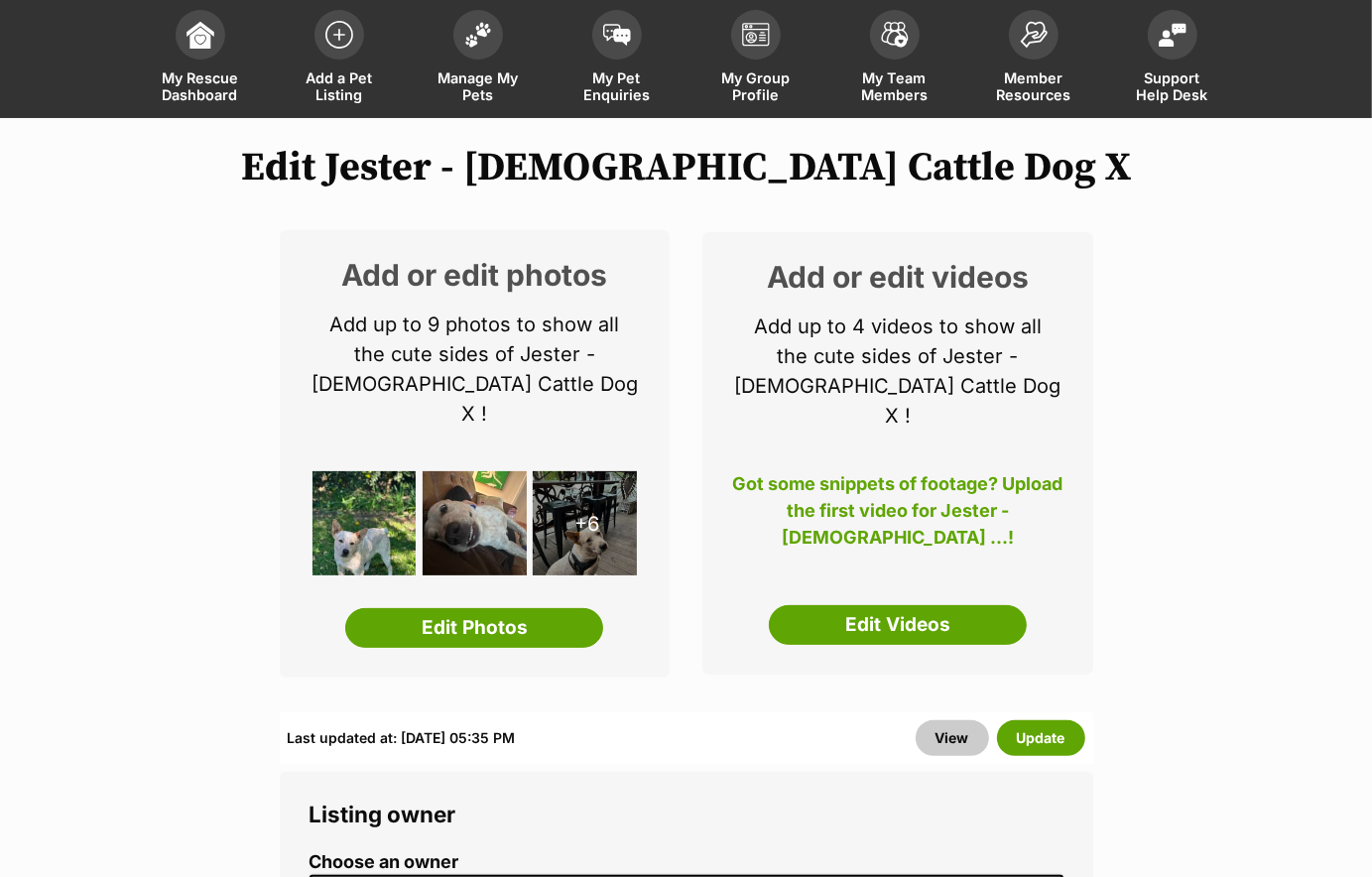 scroll, scrollTop: 109, scrollLeft: 0, axis: vertical 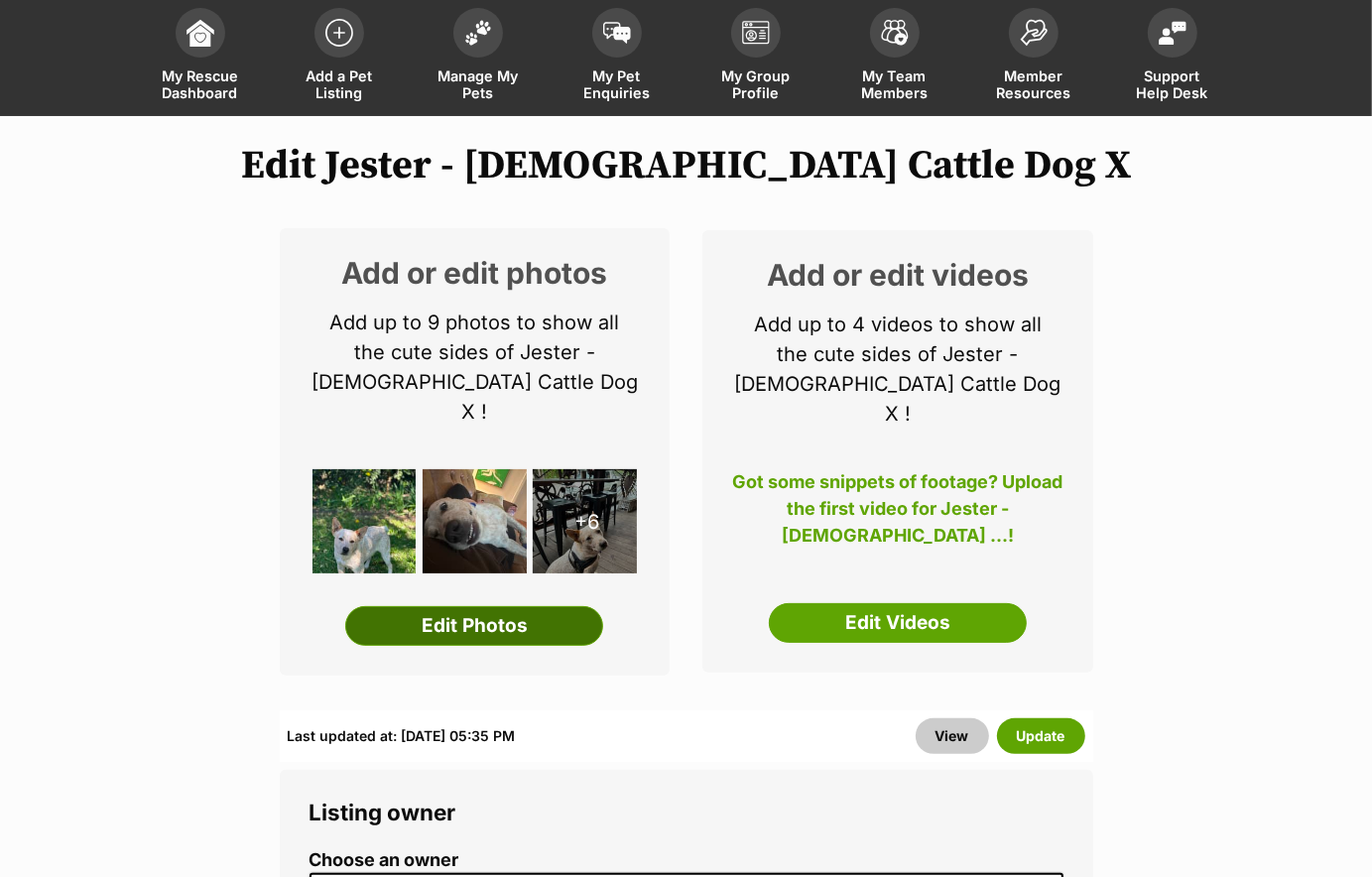 click on "Edit Photos" at bounding box center (474, 626) 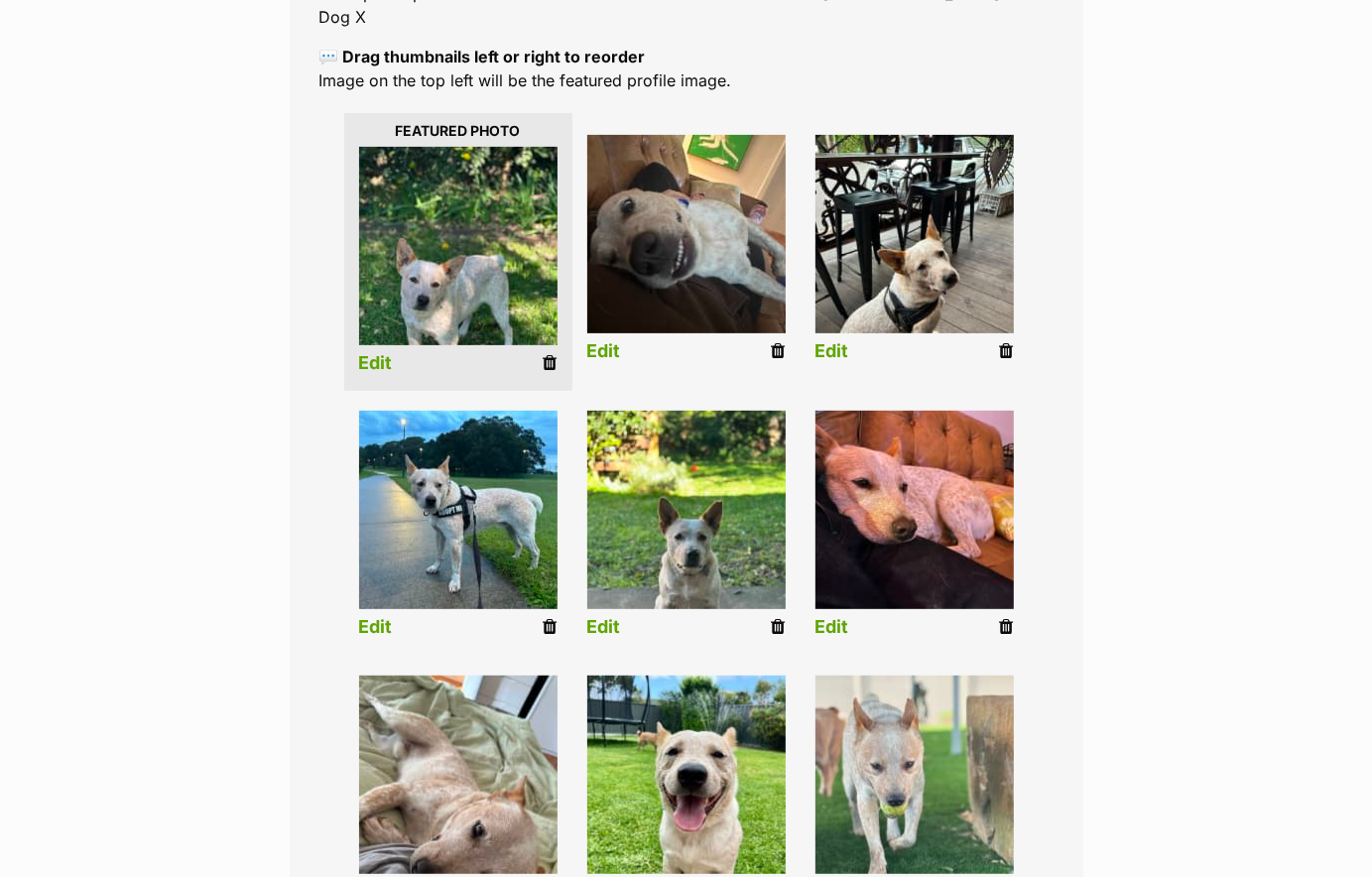 scroll, scrollTop: 437, scrollLeft: 0, axis: vertical 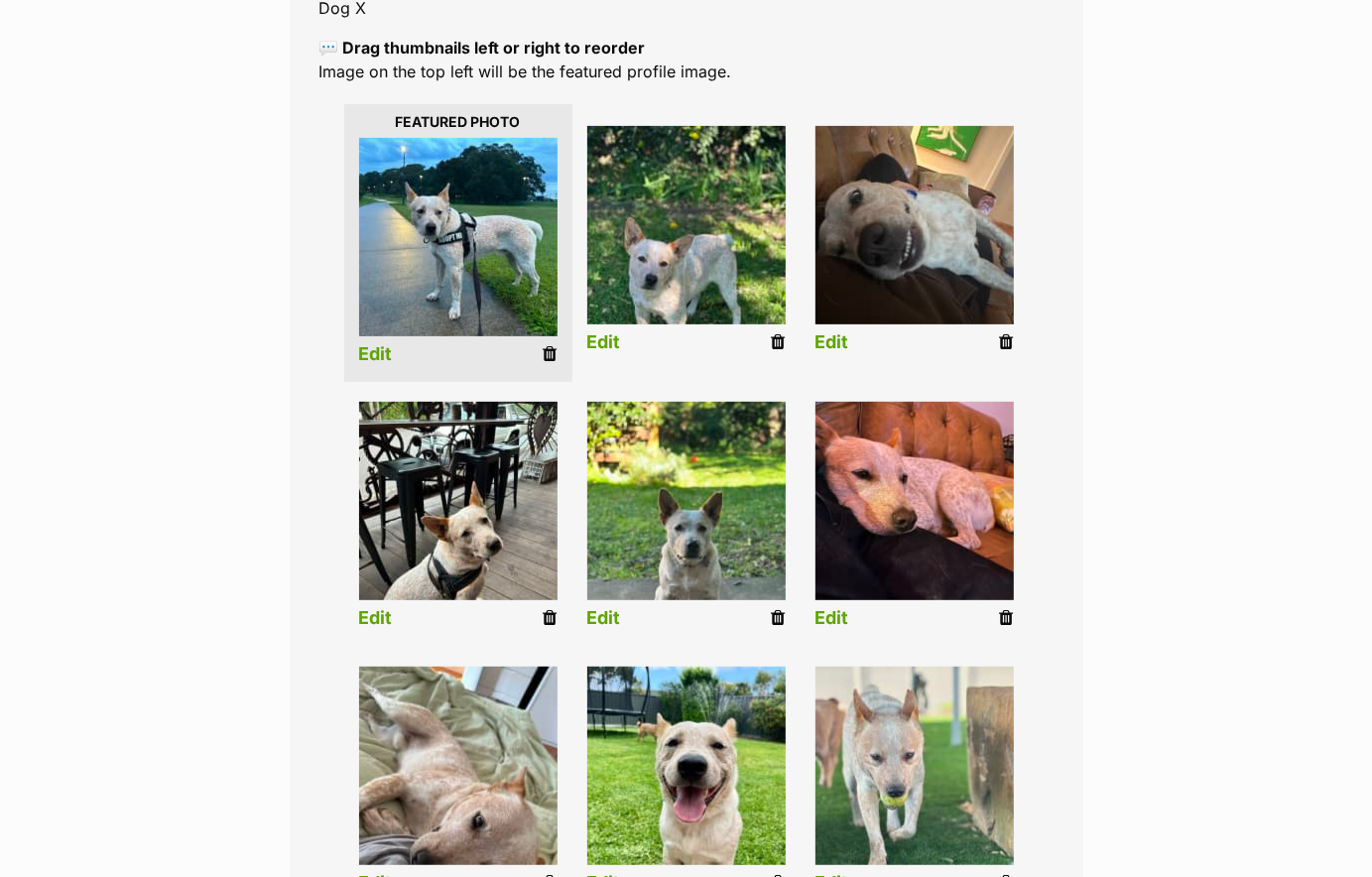 click on "Edit" at bounding box center (604, 342) 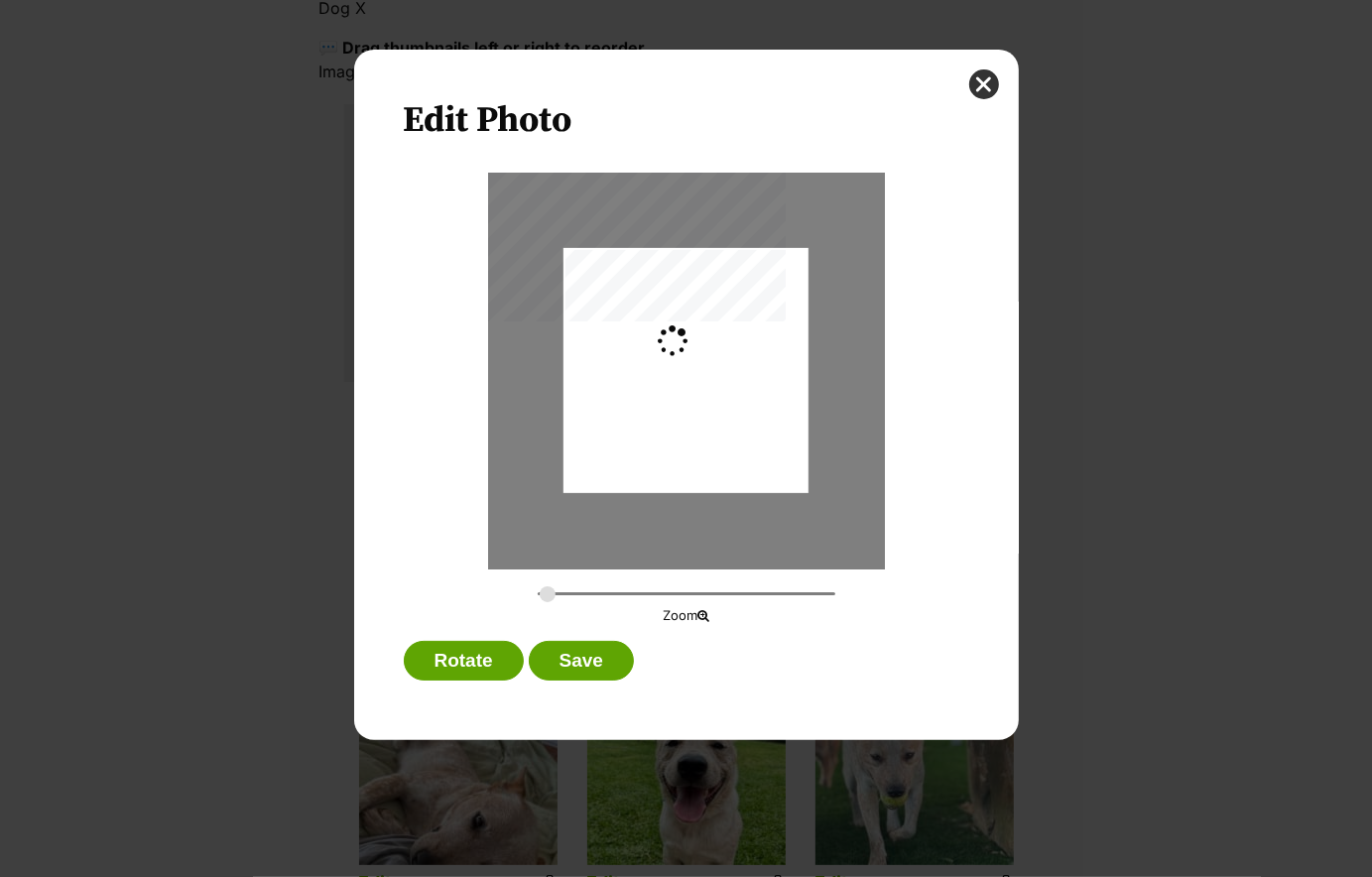 scroll, scrollTop: 0, scrollLeft: 0, axis: both 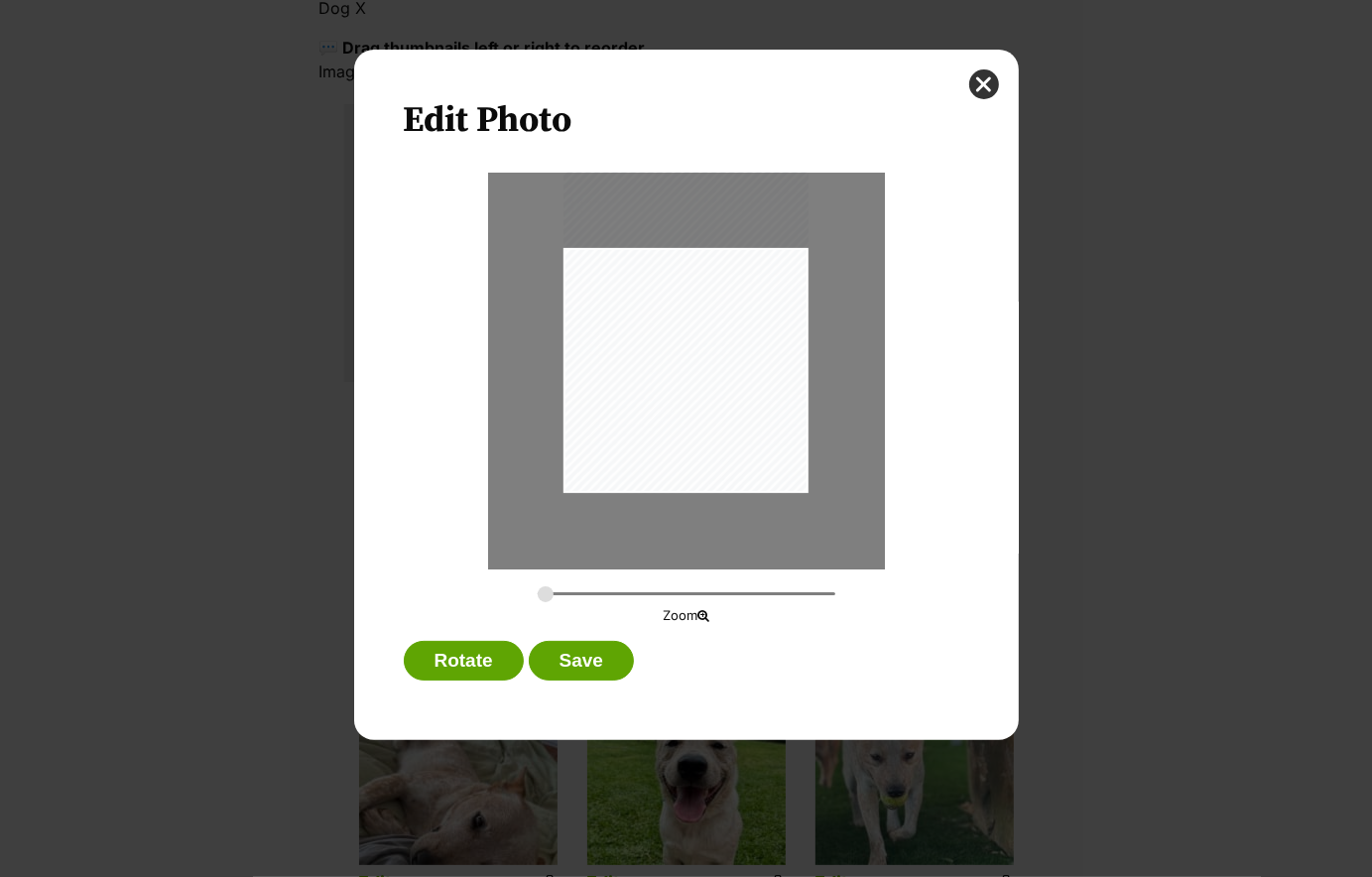 drag, startPoint x: 629, startPoint y: 368, endPoint x: 636, endPoint y: 322, distance: 46.52956 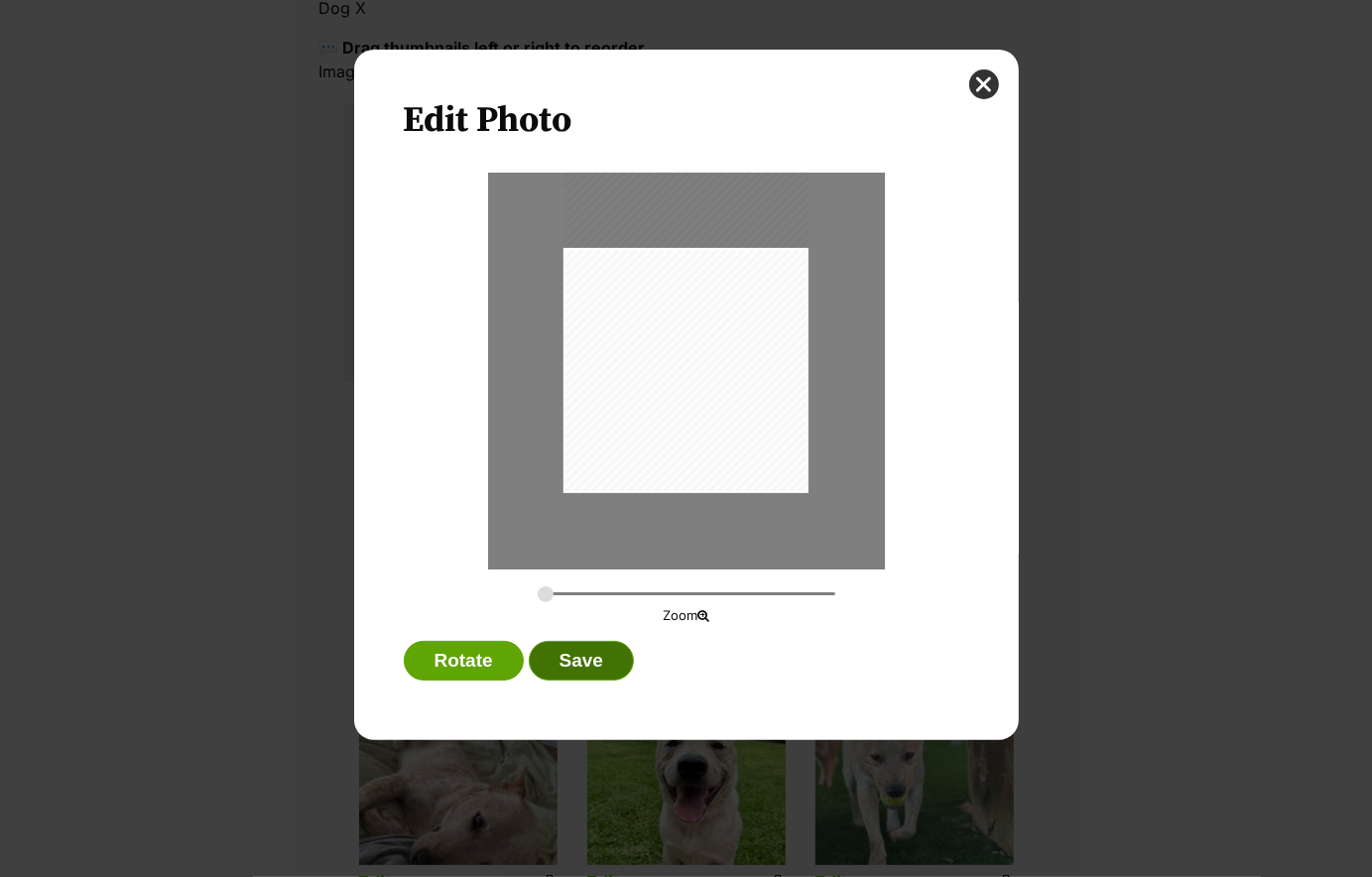 click on "Save" at bounding box center (581, 661) 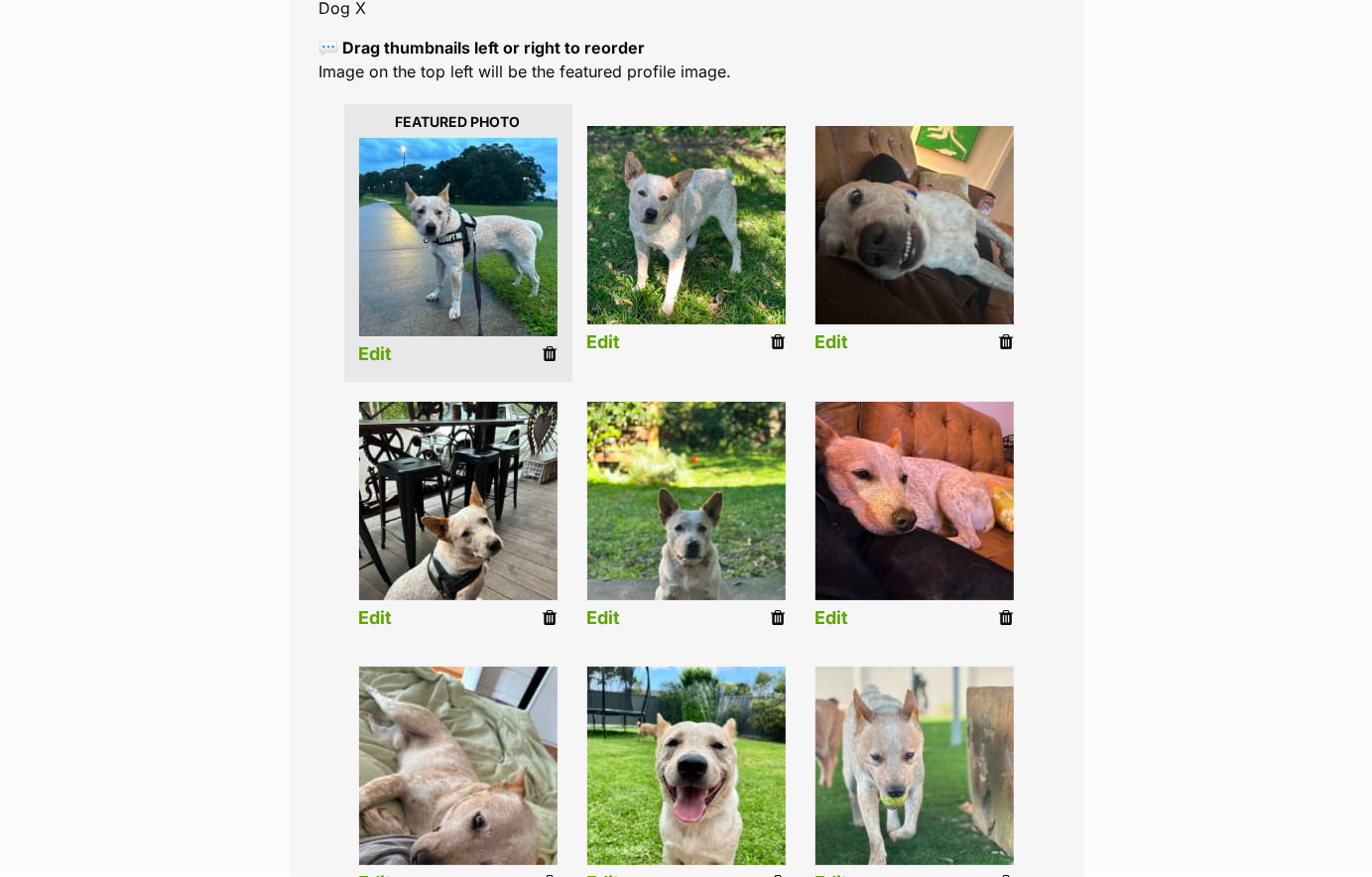 scroll, scrollTop: 437, scrollLeft: 0, axis: vertical 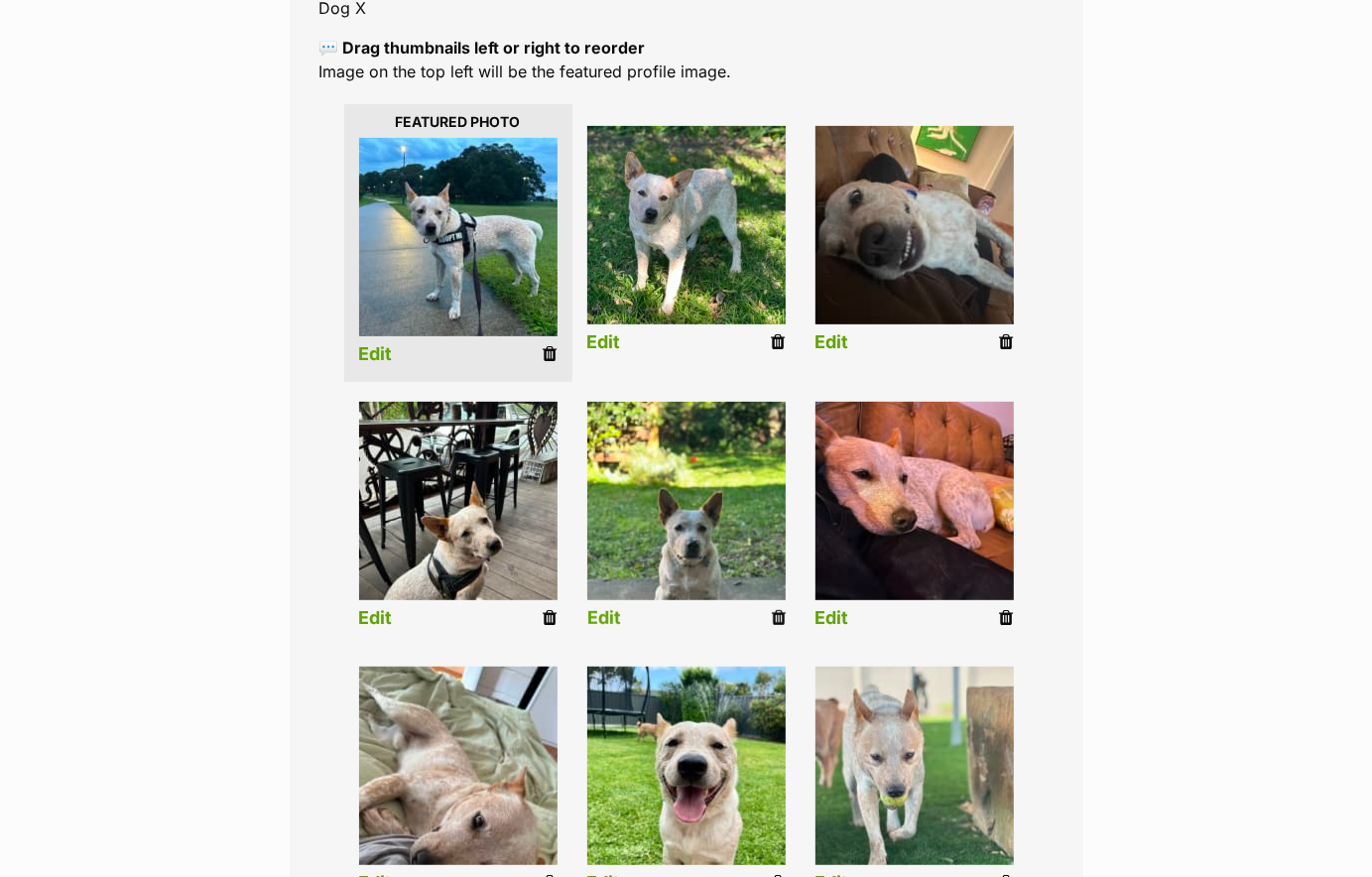 click on "Edit" at bounding box center [604, 618] 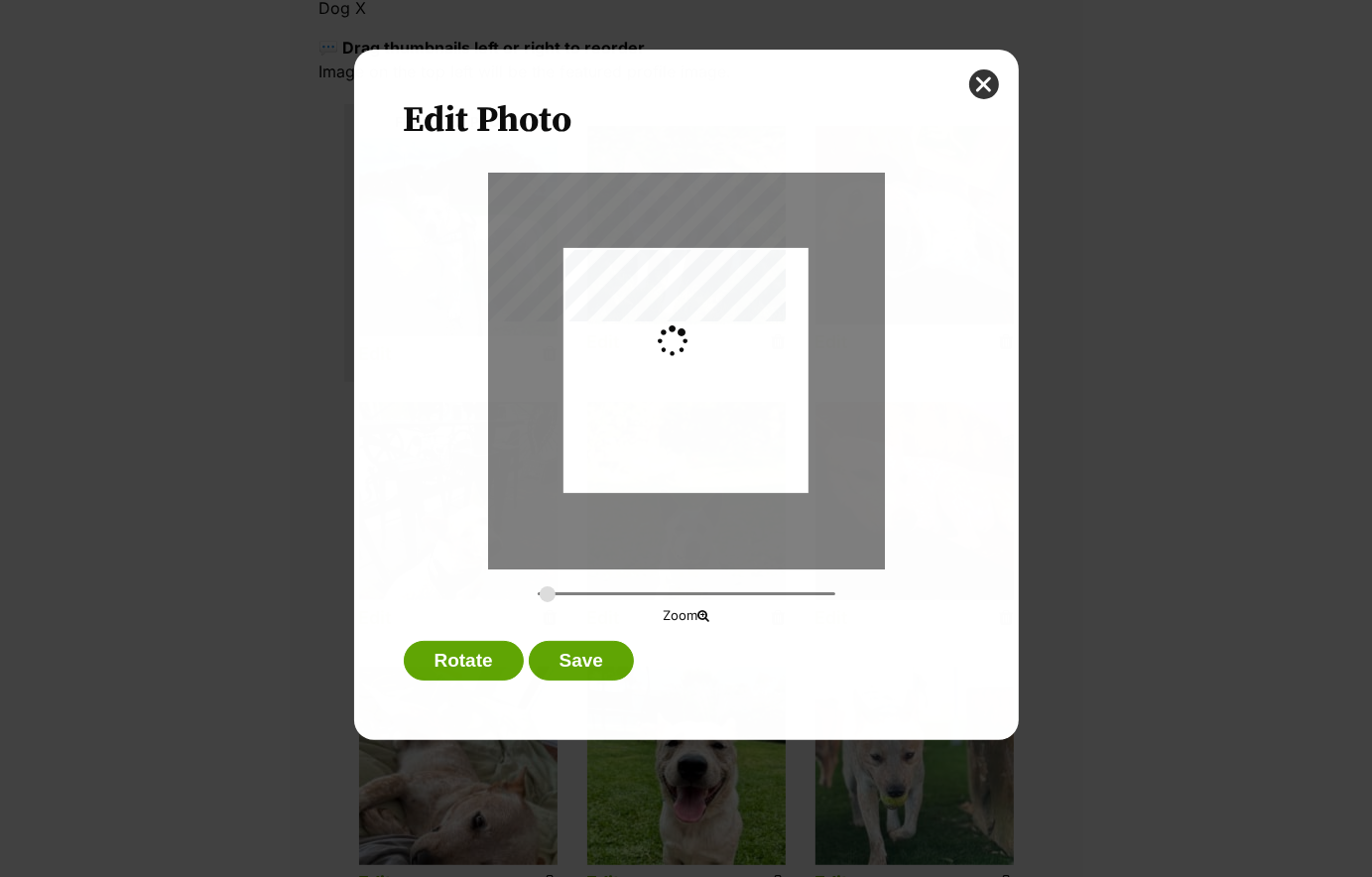 scroll, scrollTop: 0, scrollLeft: 0, axis: both 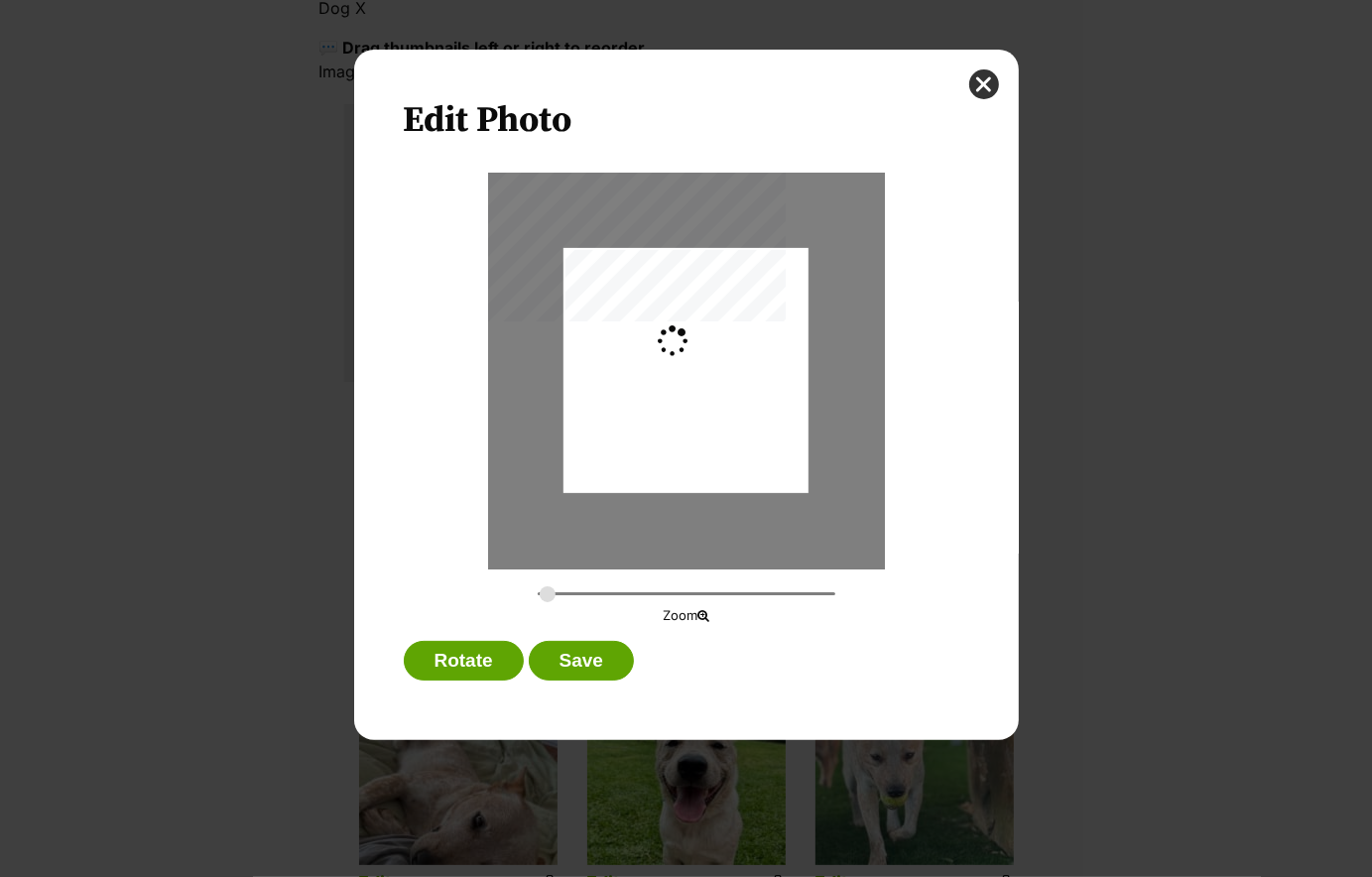 type on "0.2744" 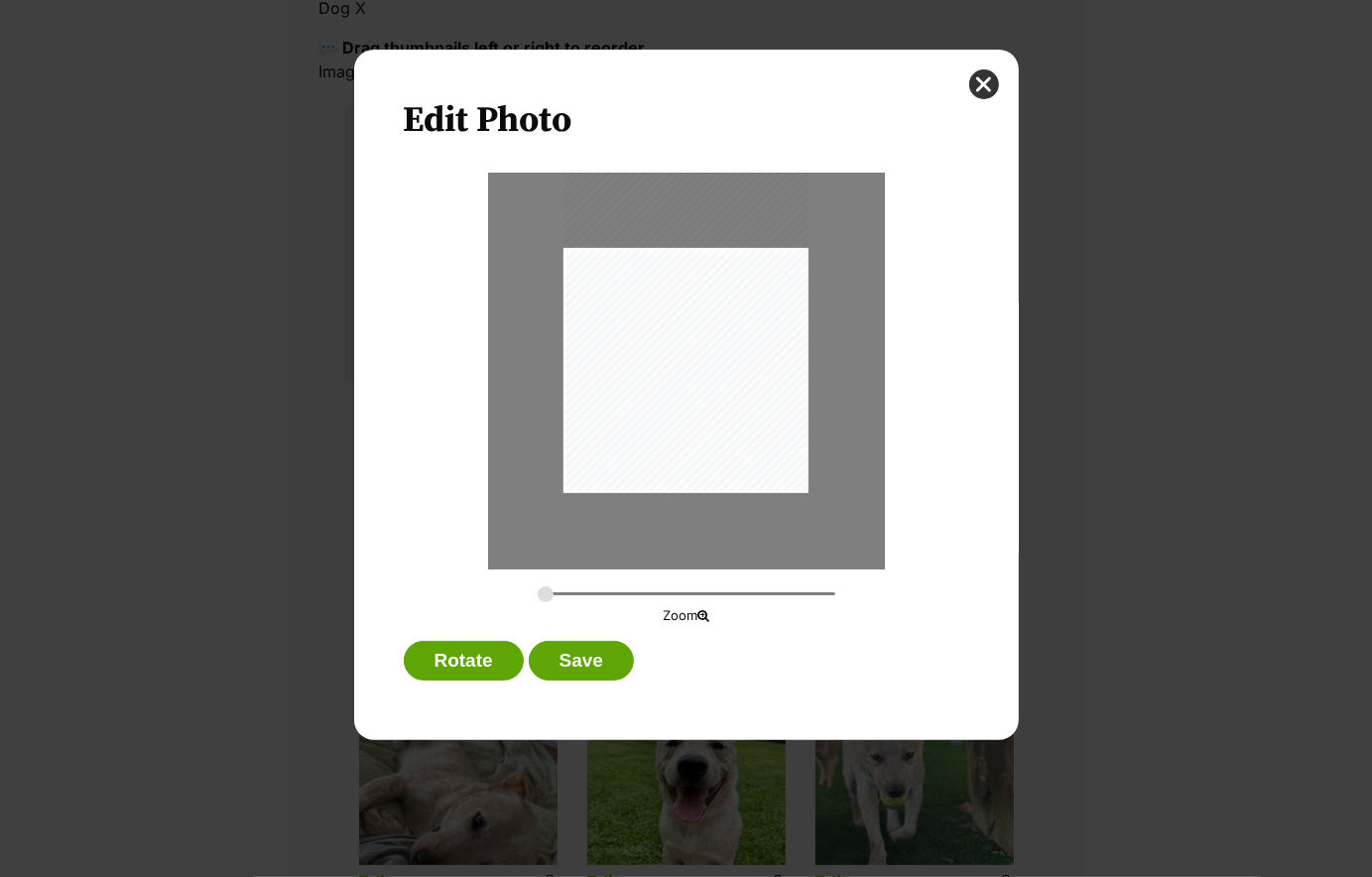 drag, startPoint x: 683, startPoint y: 466, endPoint x: 683, endPoint y: 429, distance: 37 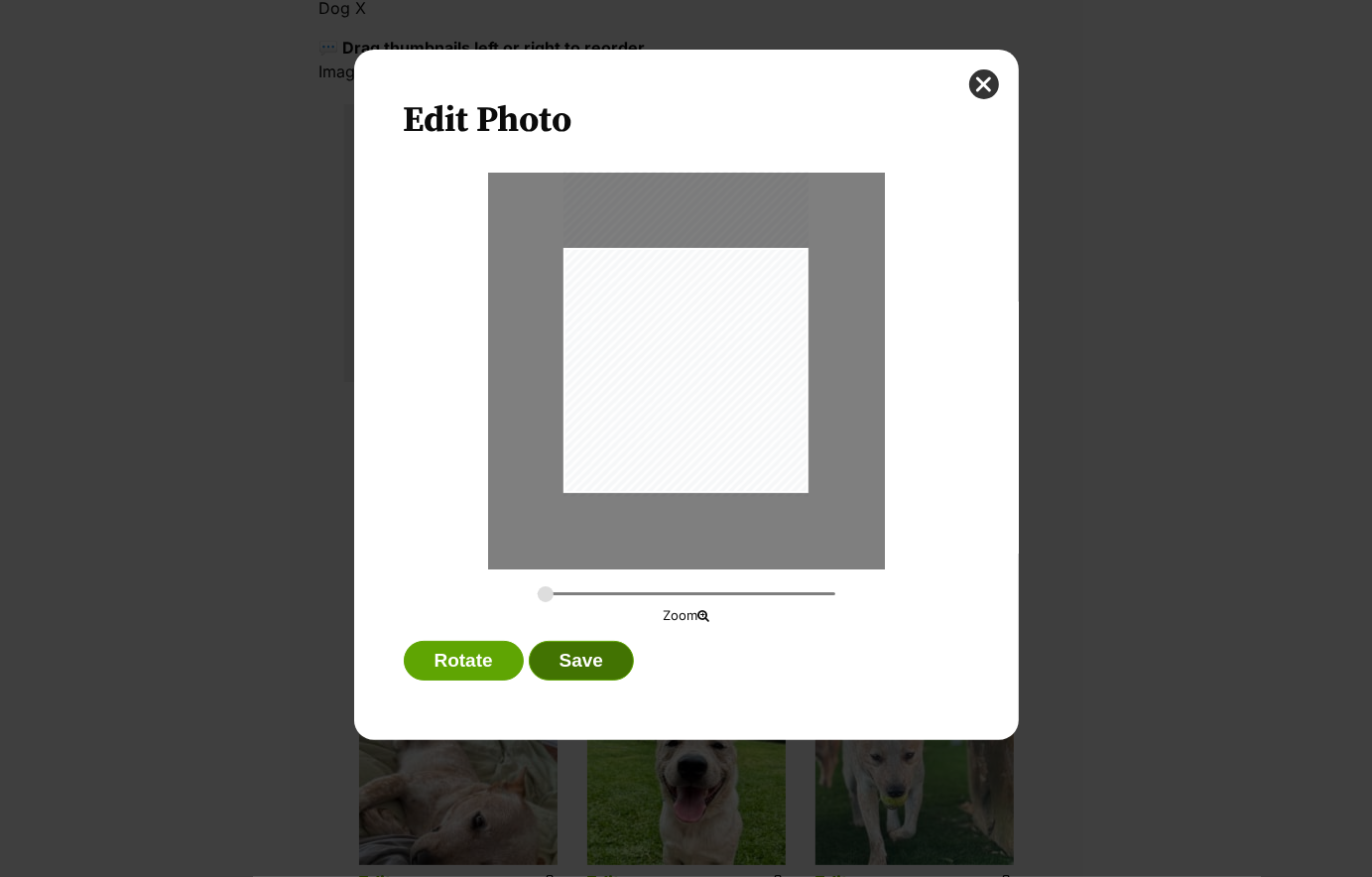 click on "Save" at bounding box center (581, 661) 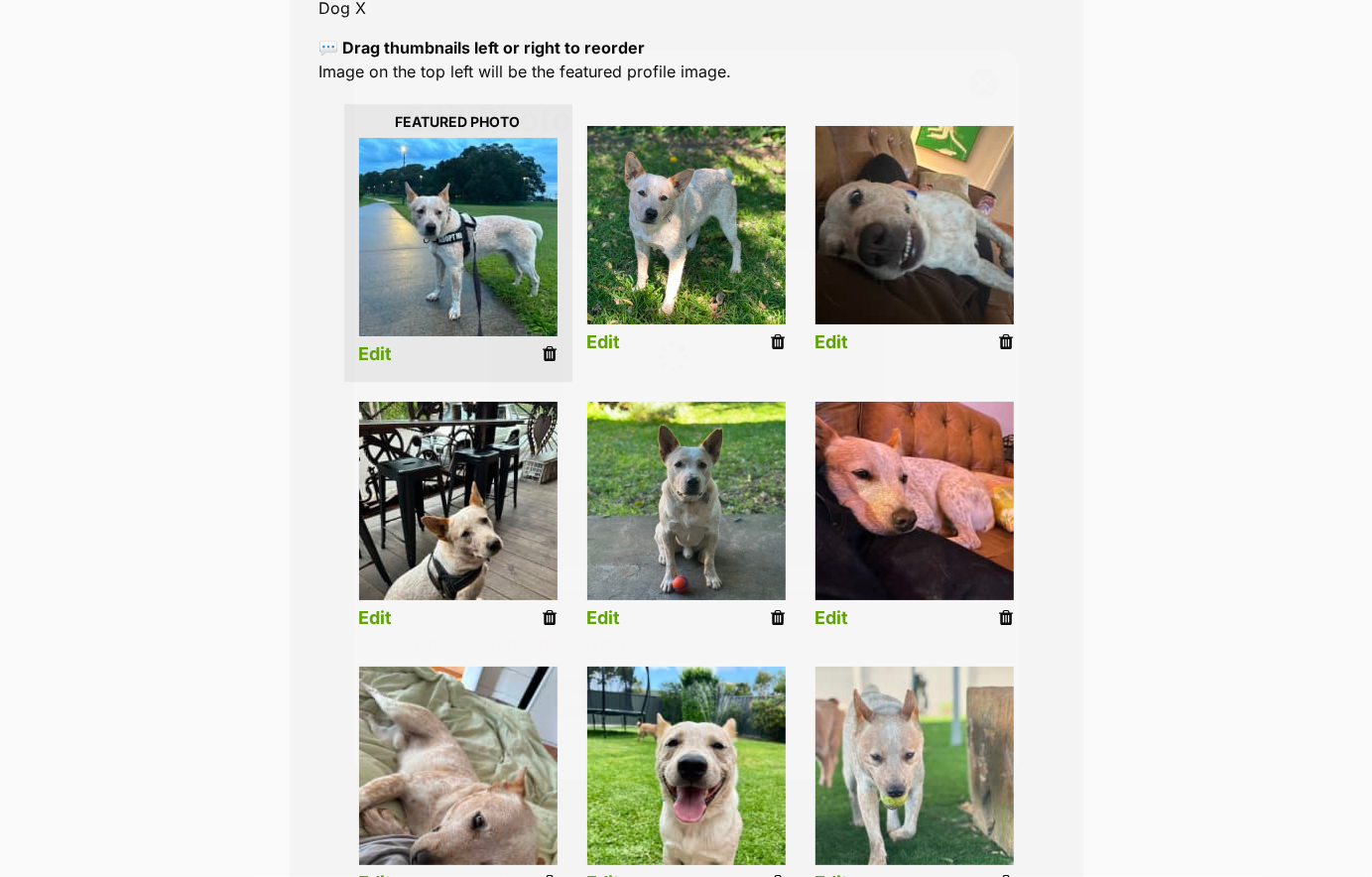 scroll, scrollTop: 437, scrollLeft: 0, axis: vertical 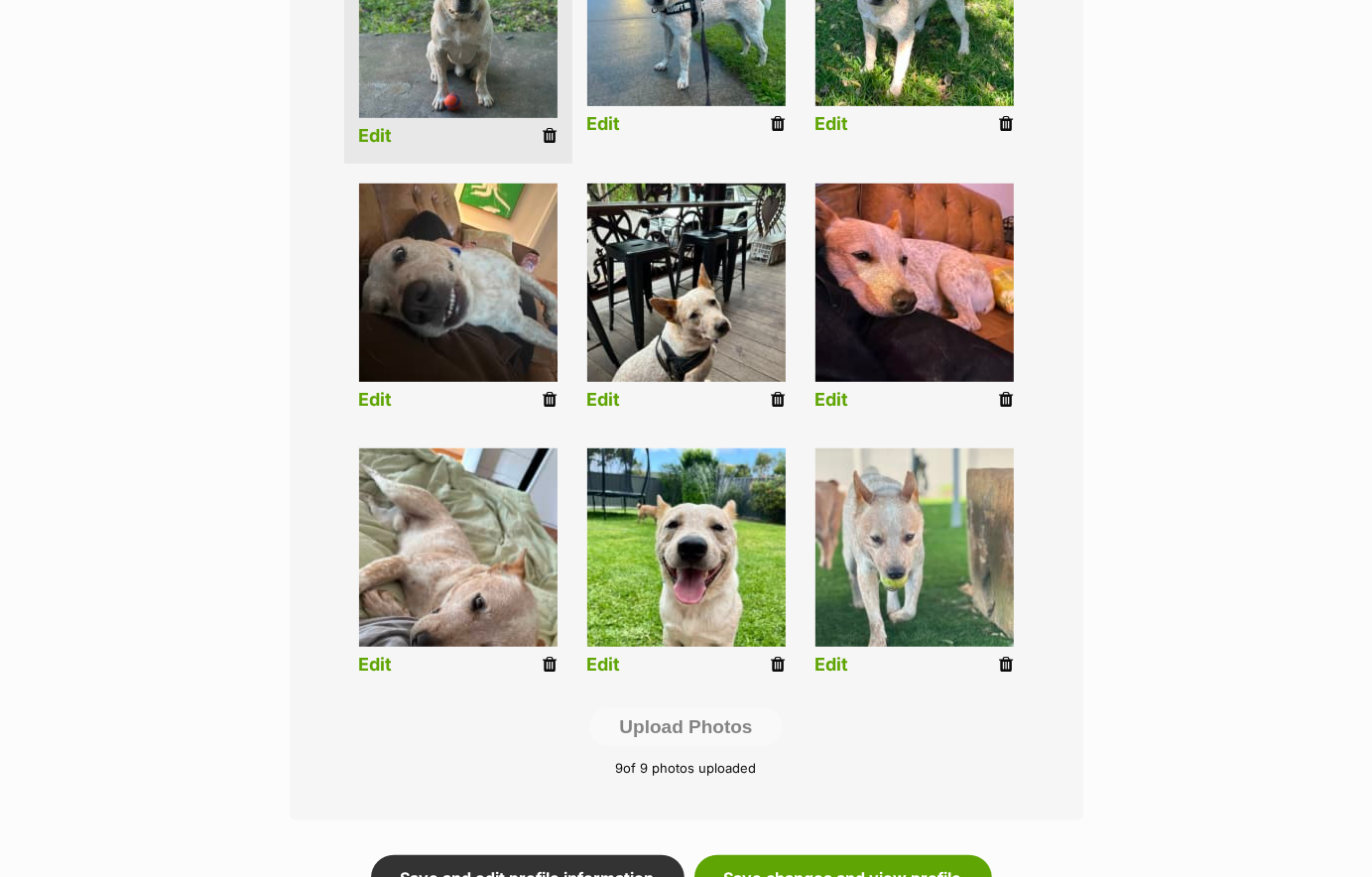 click at bounding box center (686, 283) 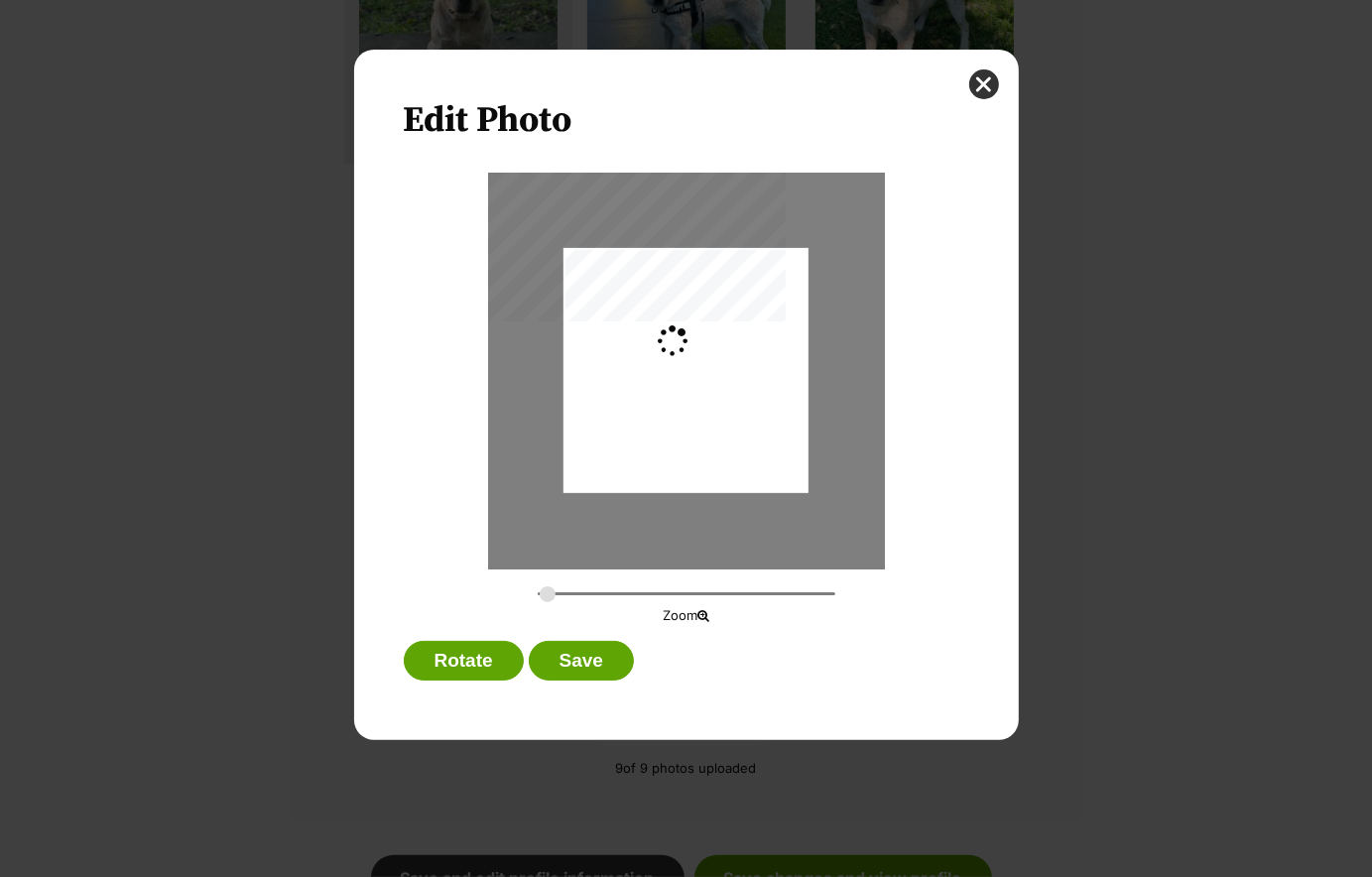 scroll, scrollTop: 0, scrollLeft: 0, axis: both 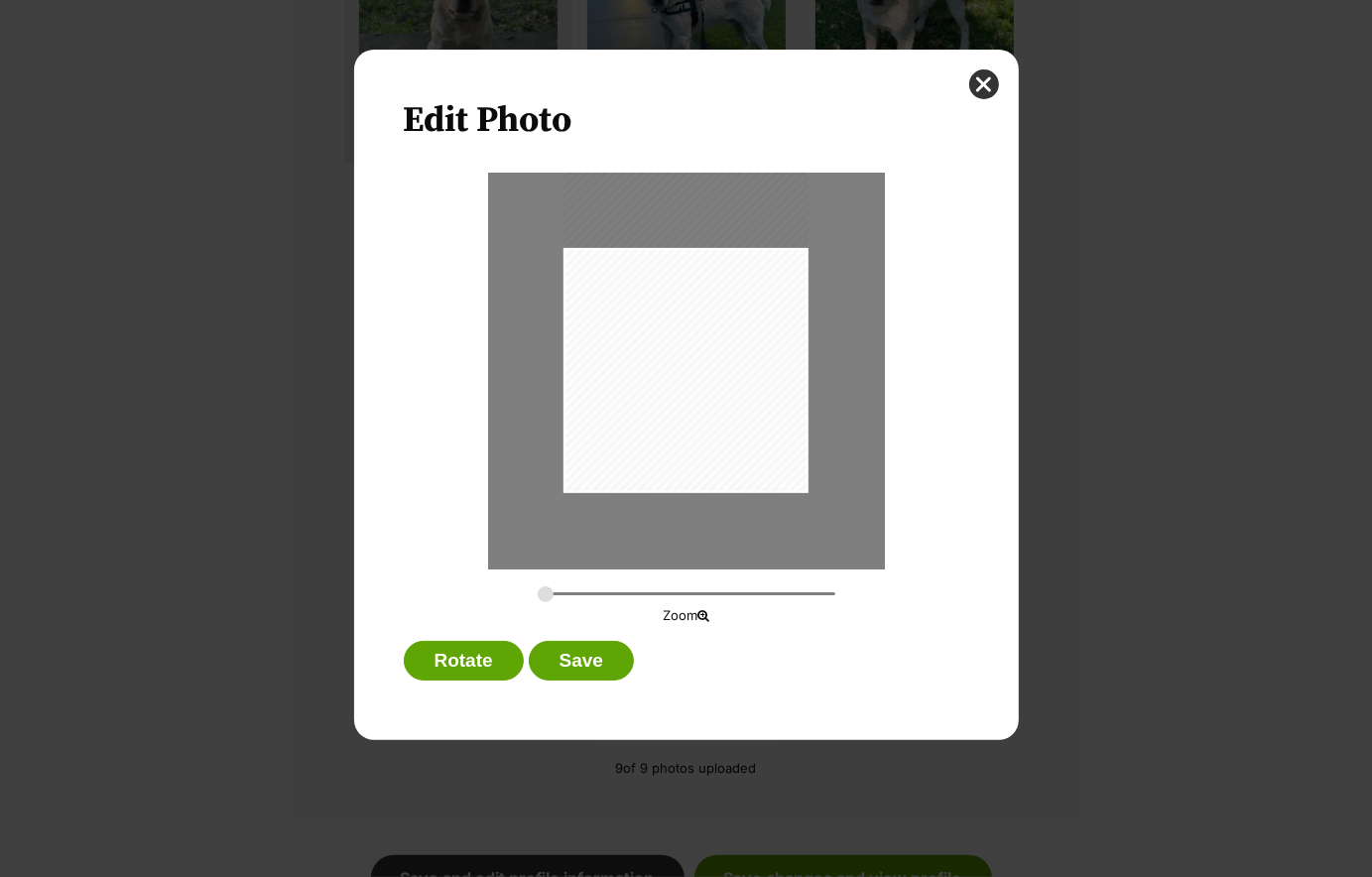drag, startPoint x: 646, startPoint y: 394, endPoint x: 650, endPoint y: 342, distance: 52.153619 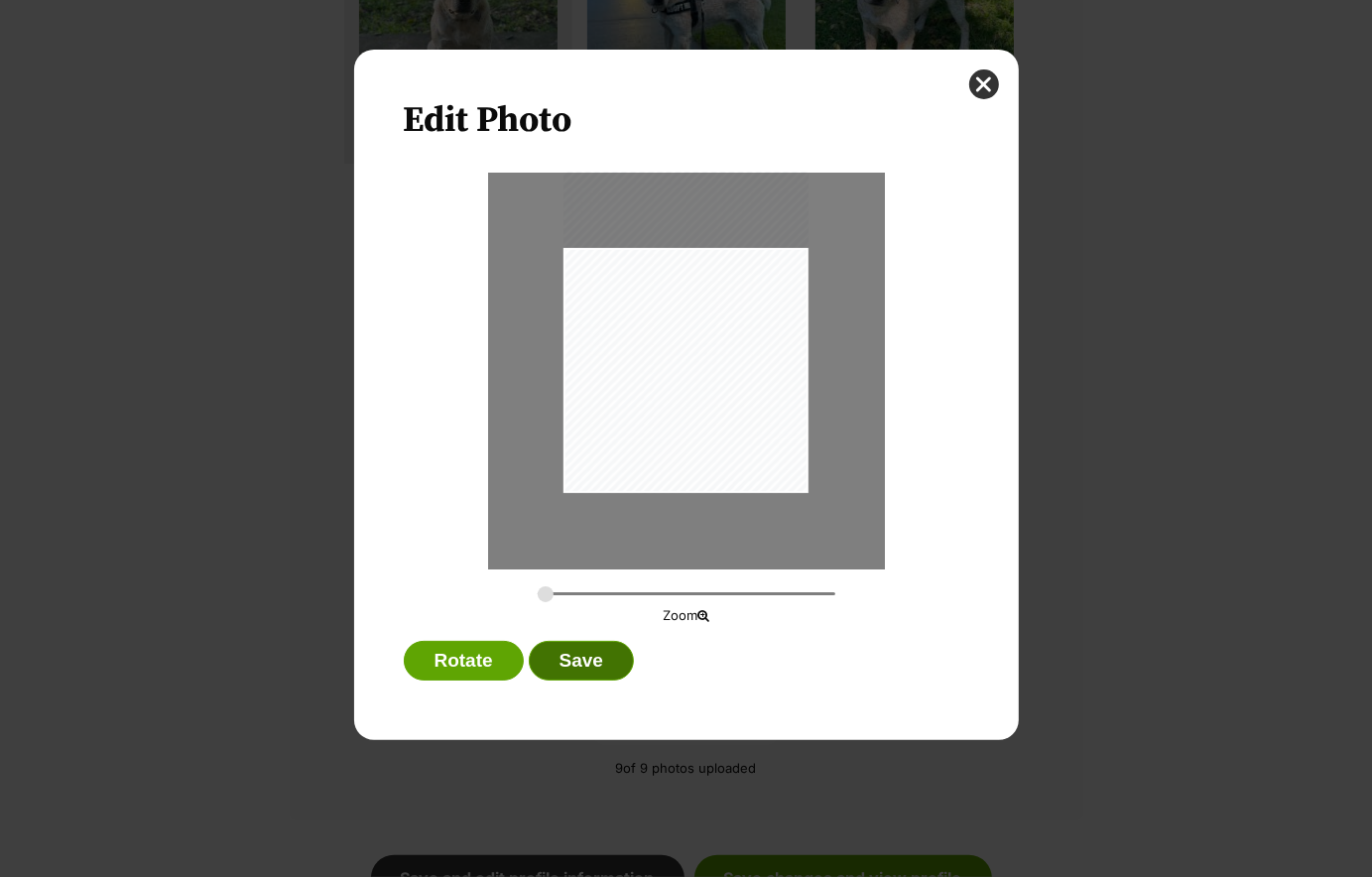 click on "Save" at bounding box center (581, 661) 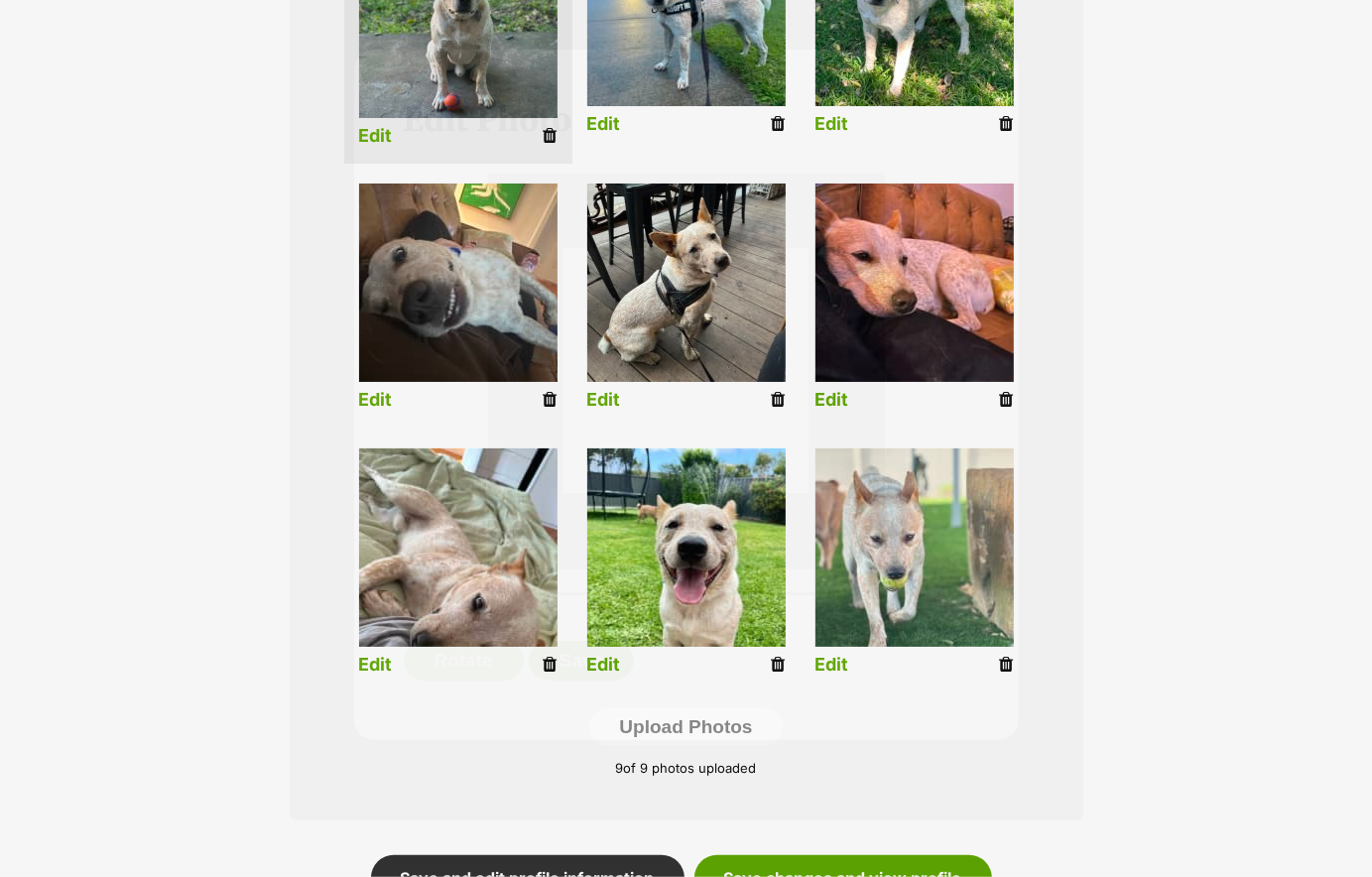 scroll, scrollTop: 655, scrollLeft: 0, axis: vertical 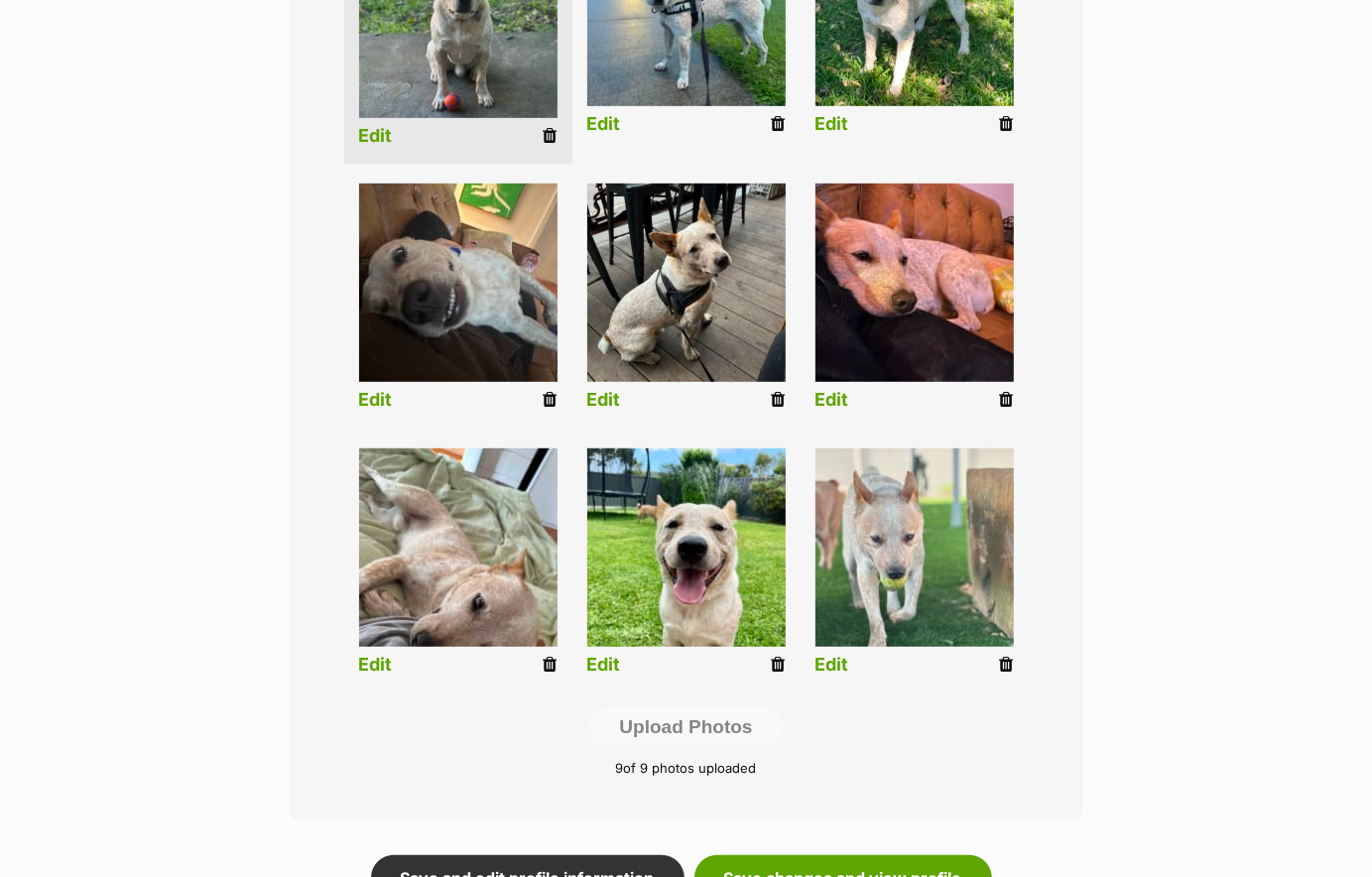 click on "Edit" at bounding box center [376, 665] 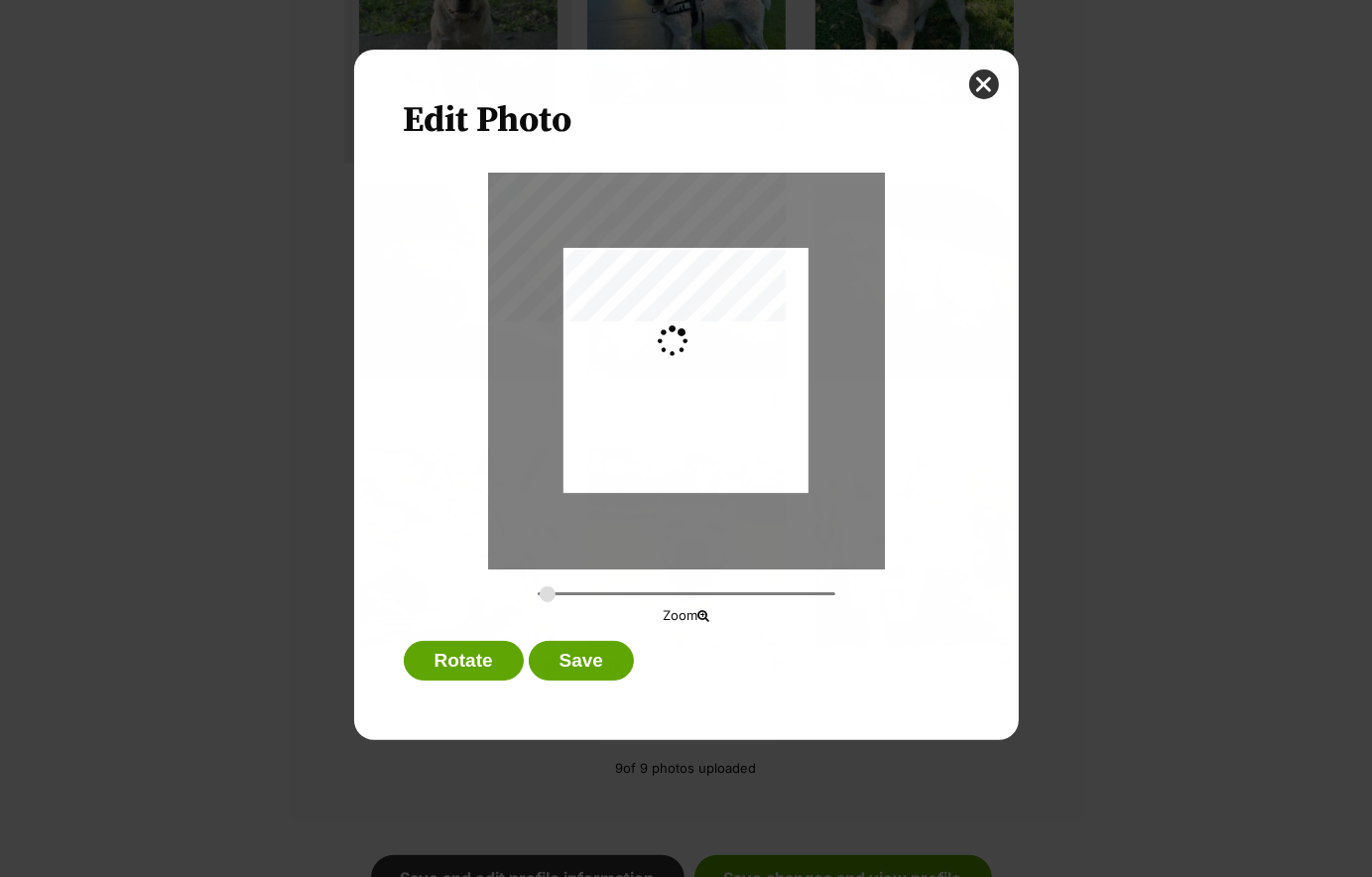 scroll, scrollTop: 0, scrollLeft: 0, axis: both 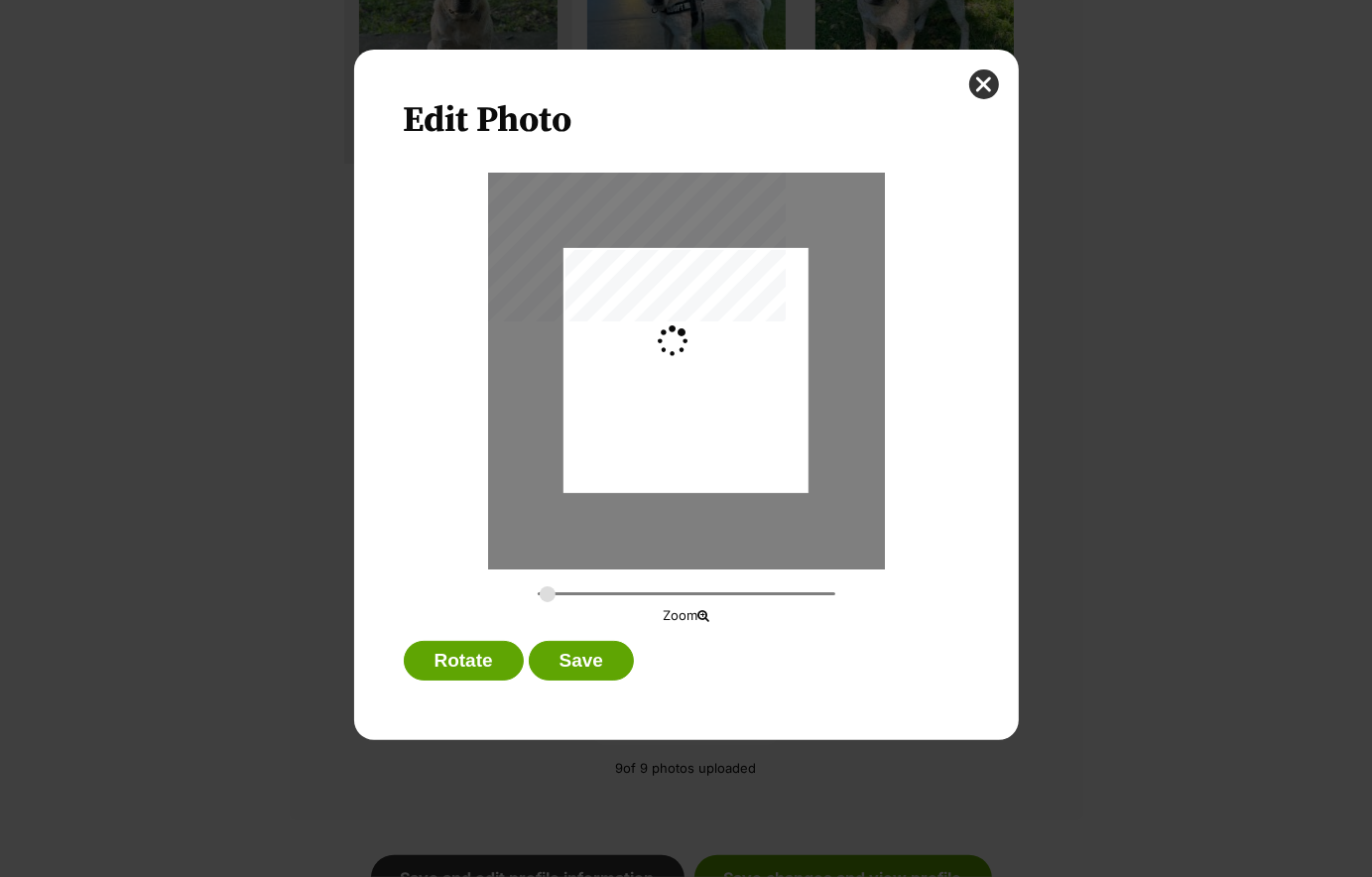 type on "0.2744" 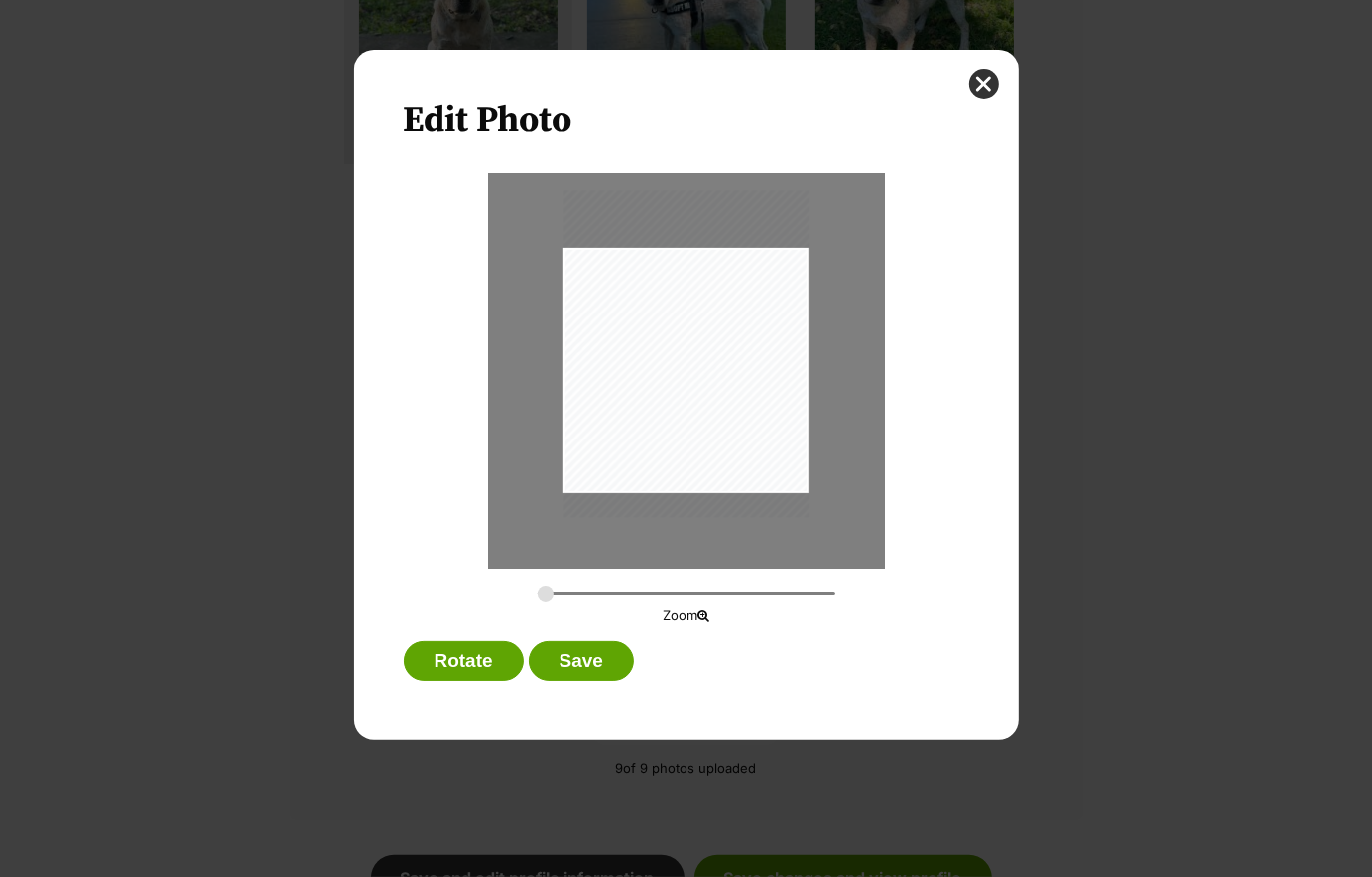 drag, startPoint x: 711, startPoint y: 490, endPoint x: 714, endPoint y: 473, distance: 17.262677 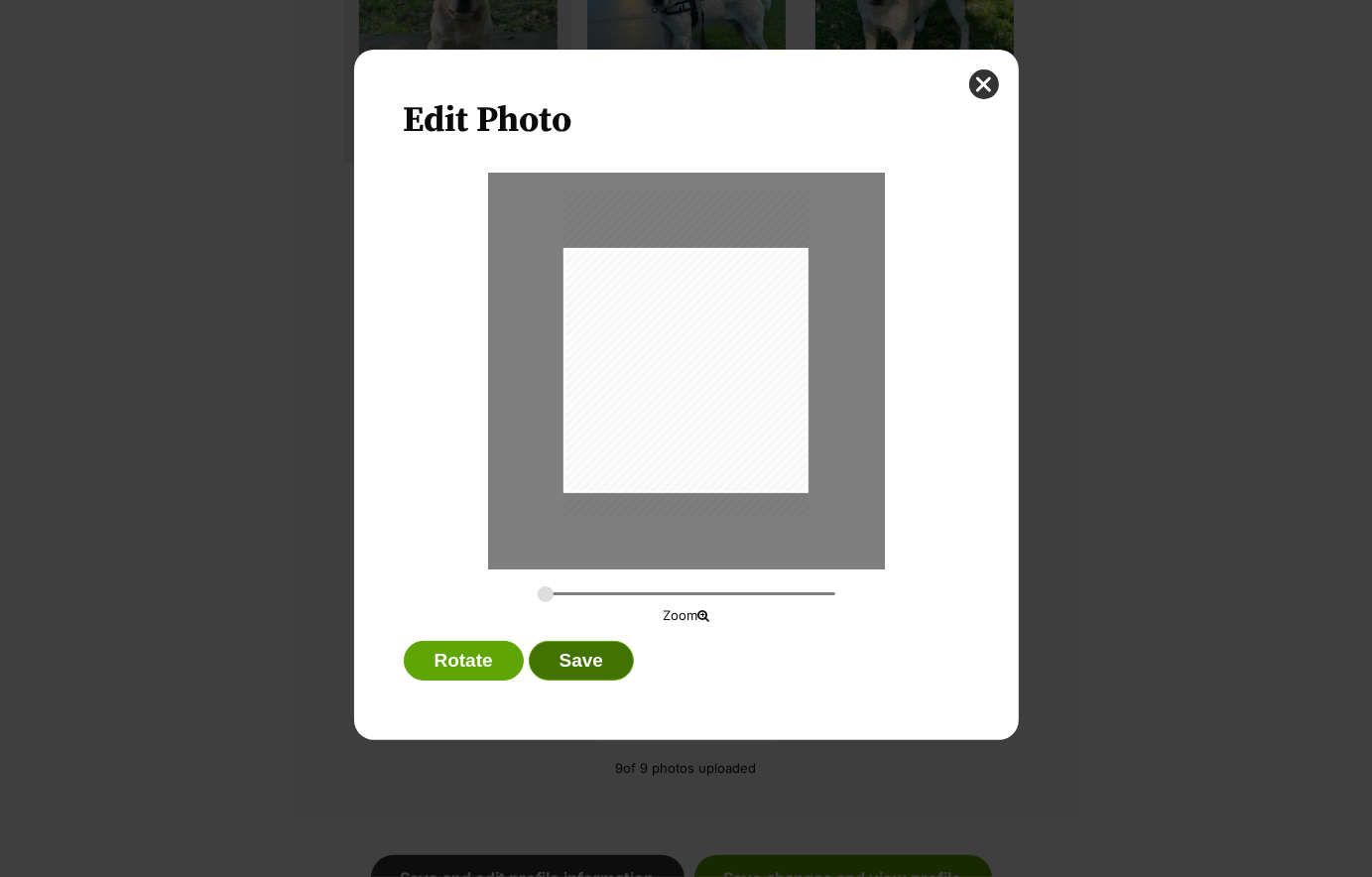 click on "Save" at bounding box center (581, 661) 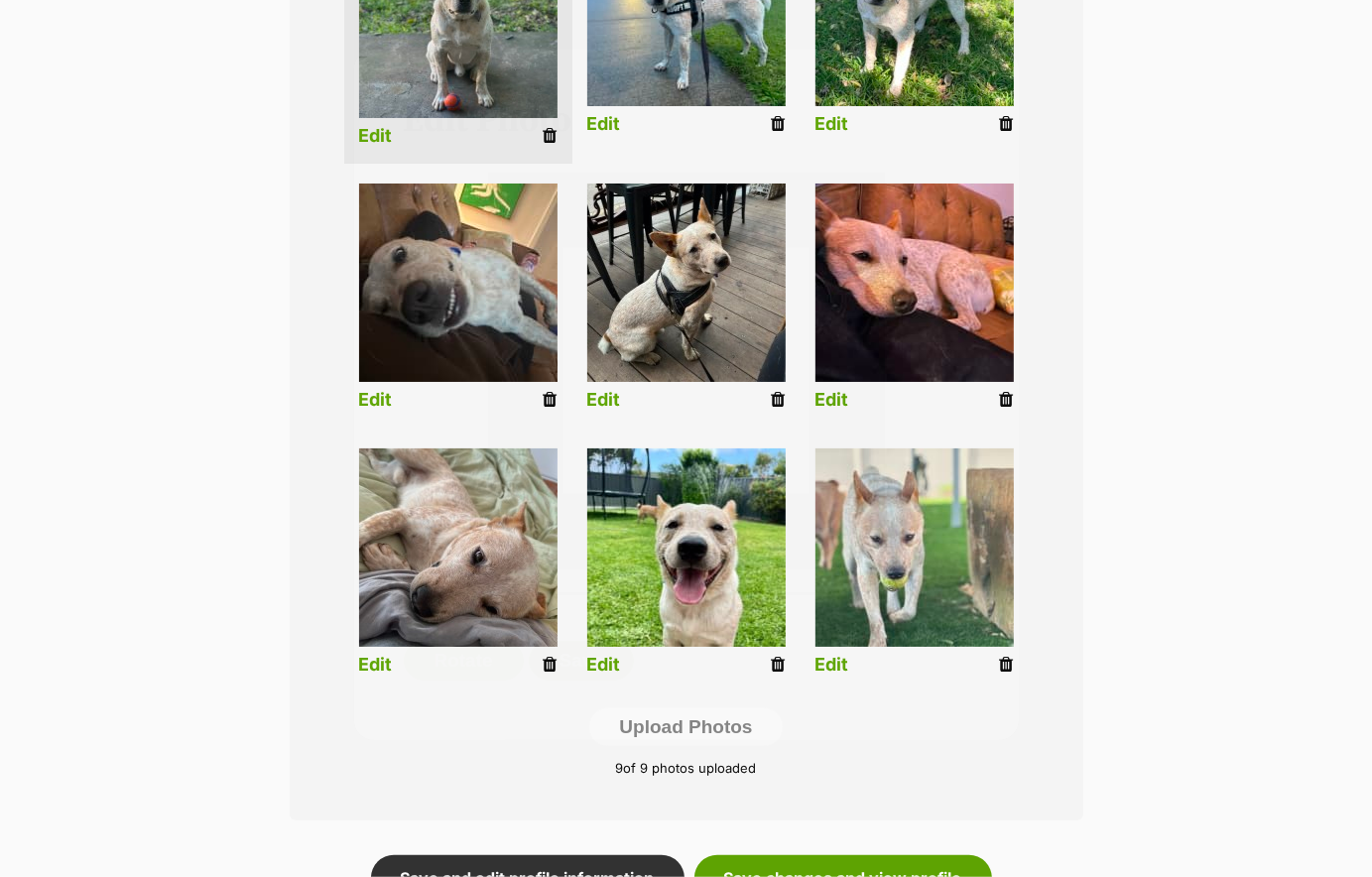 scroll, scrollTop: 655, scrollLeft: 0, axis: vertical 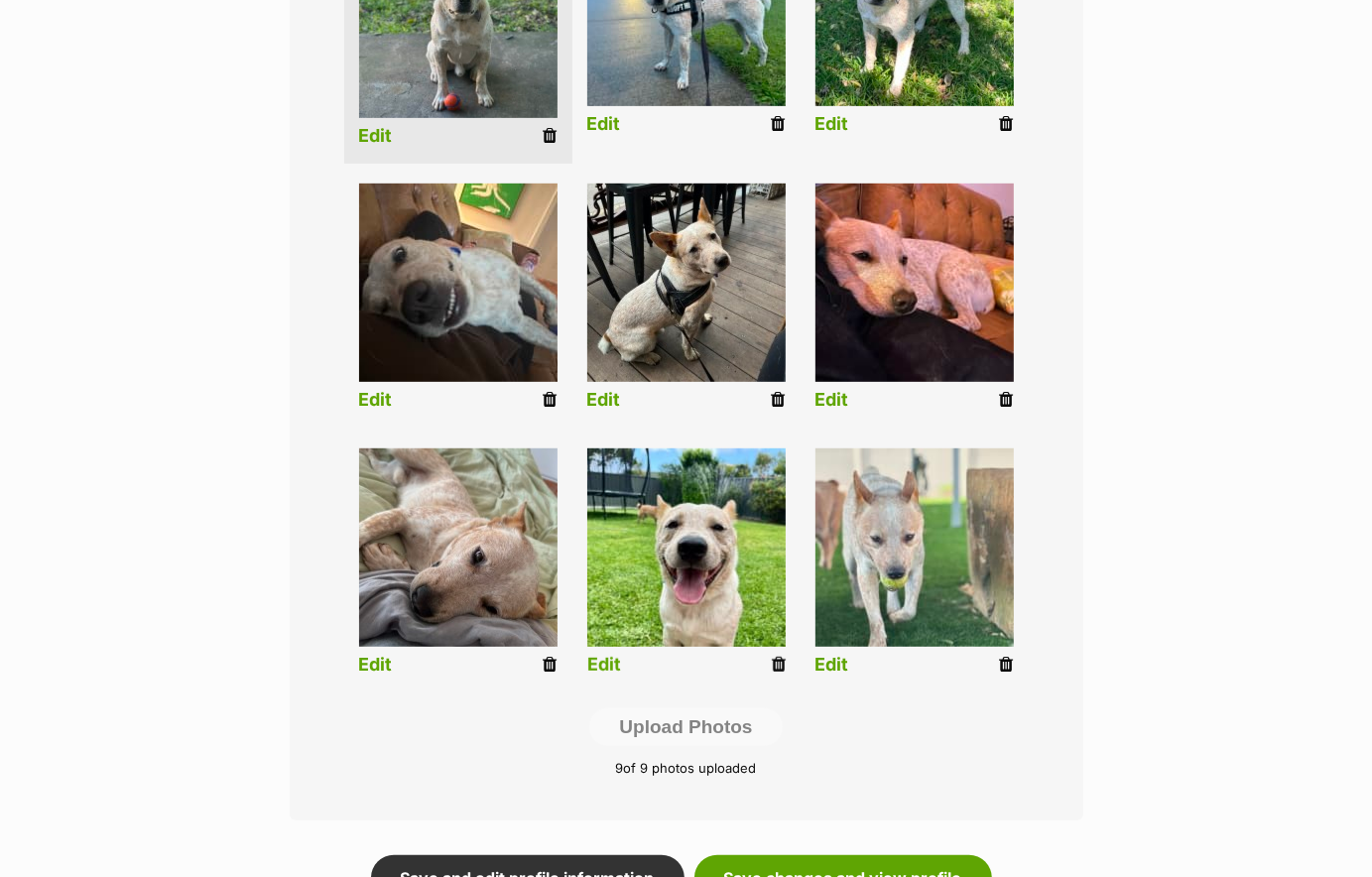 click on "Edit" at bounding box center [604, 665] 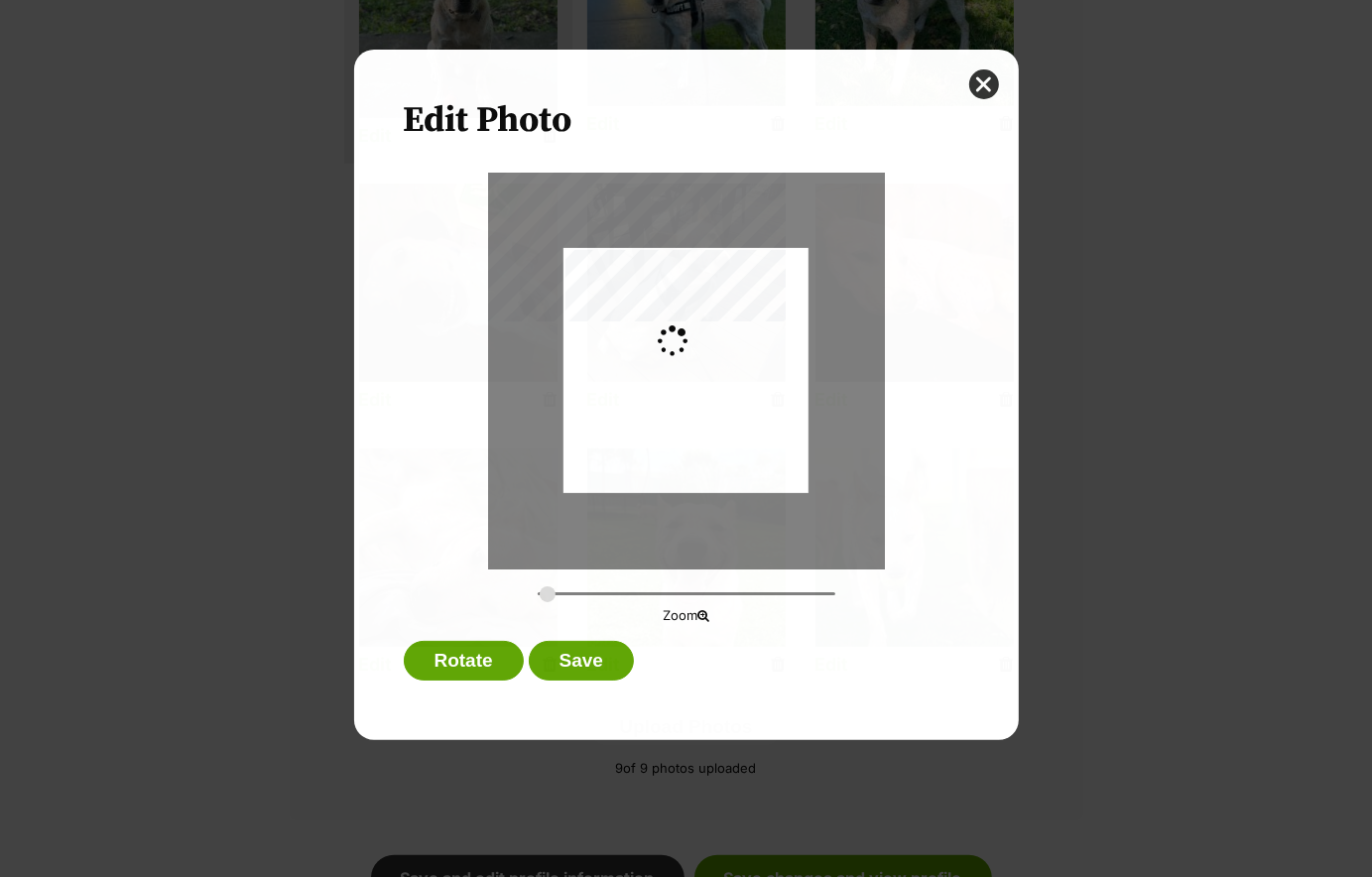 scroll, scrollTop: 0, scrollLeft: 0, axis: both 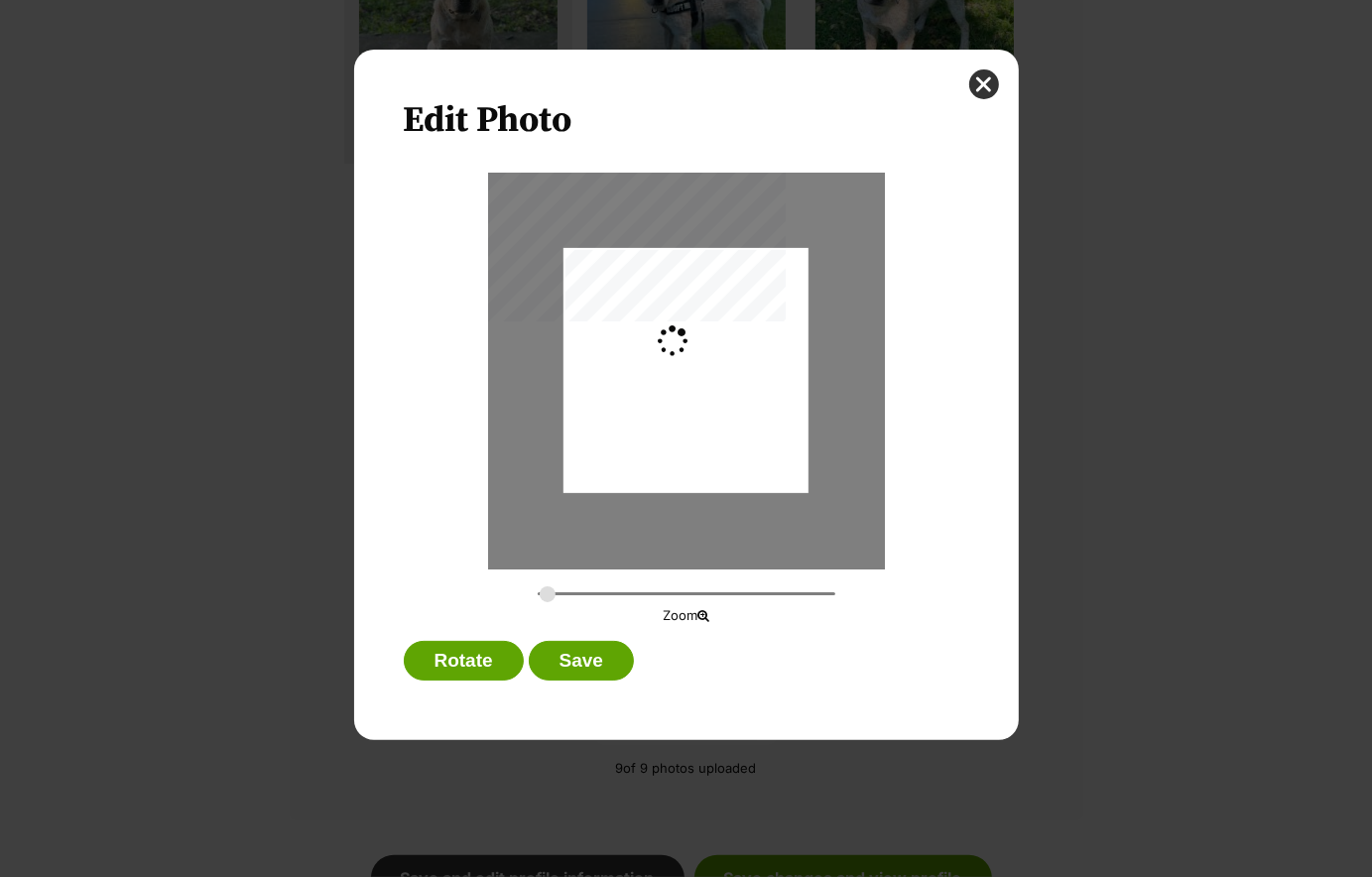 type on "0.2744" 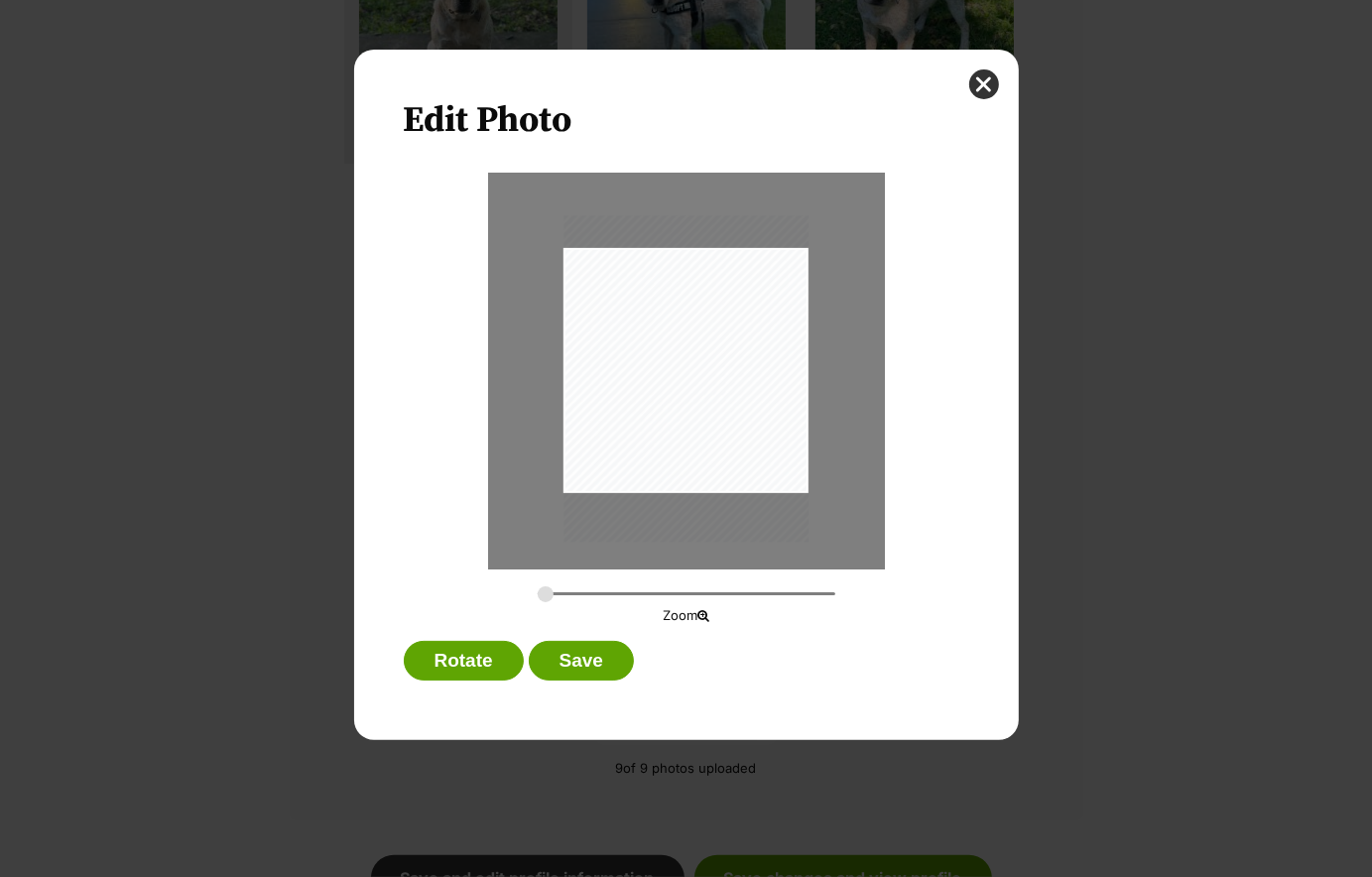 drag, startPoint x: 632, startPoint y: 486, endPoint x: 623, endPoint y: 494, distance: 12.0415946 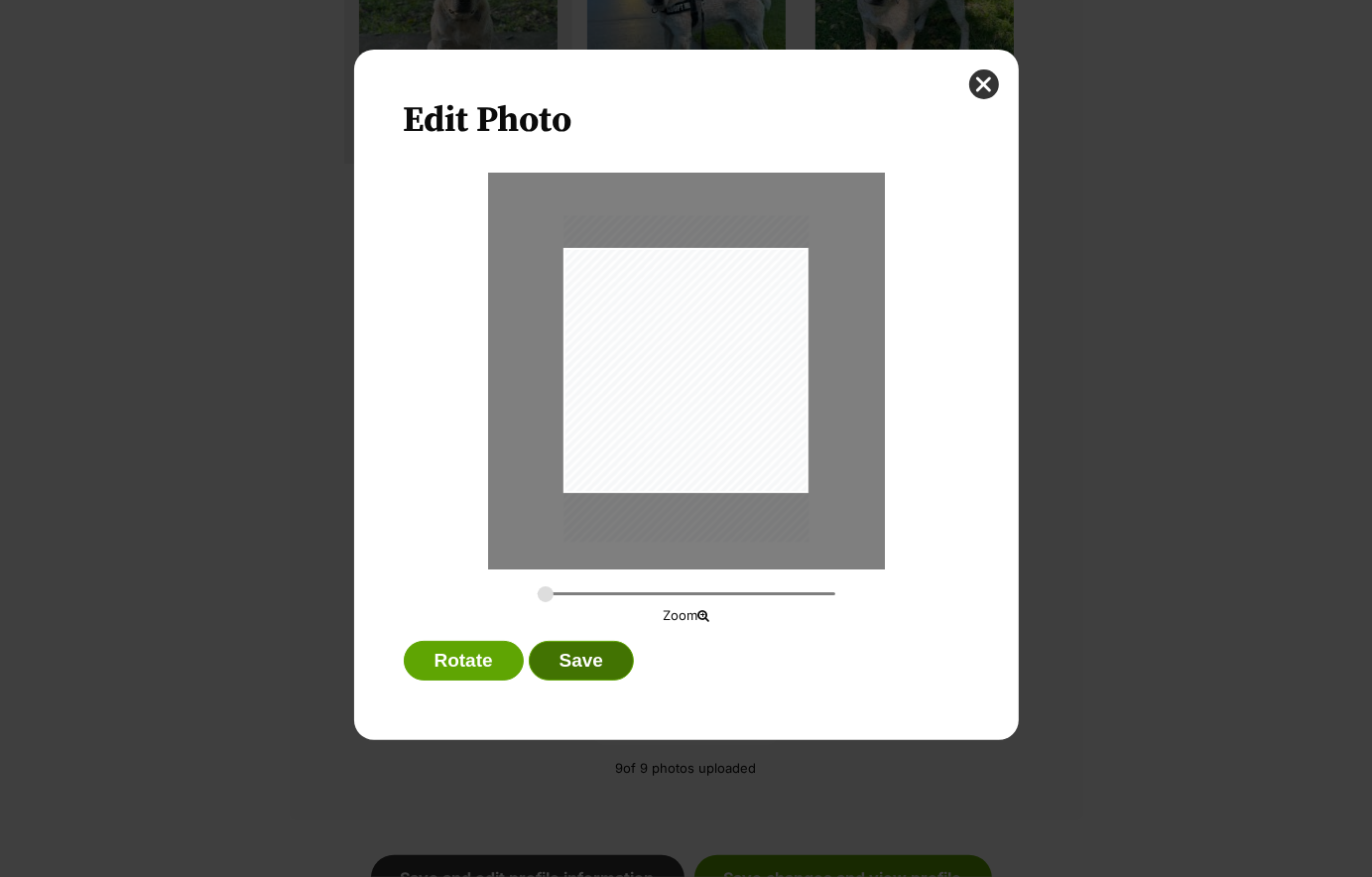 click on "Save" at bounding box center [581, 661] 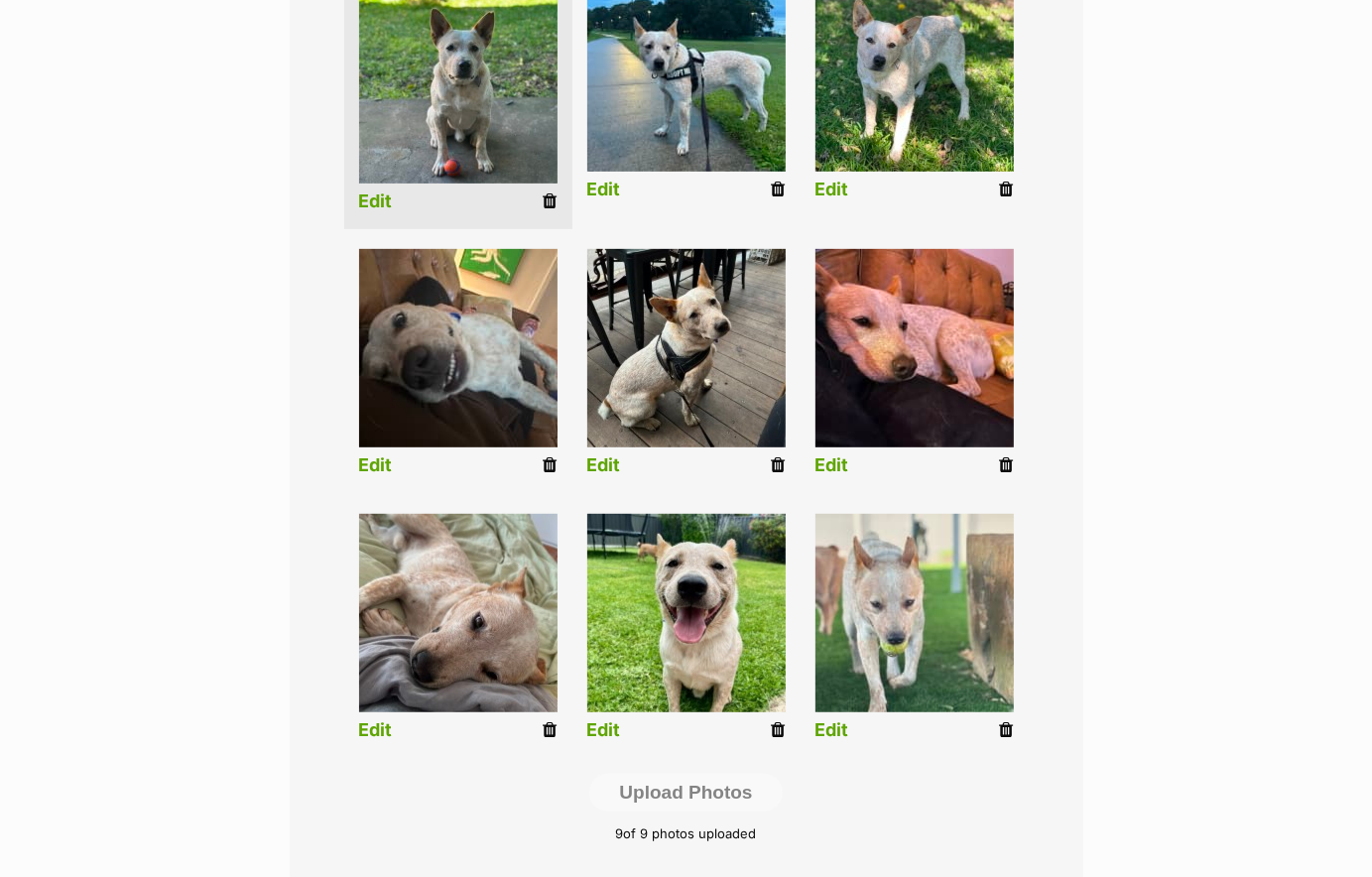 scroll, scrollTop: 437, scrollLeft: 0, axis: vertical 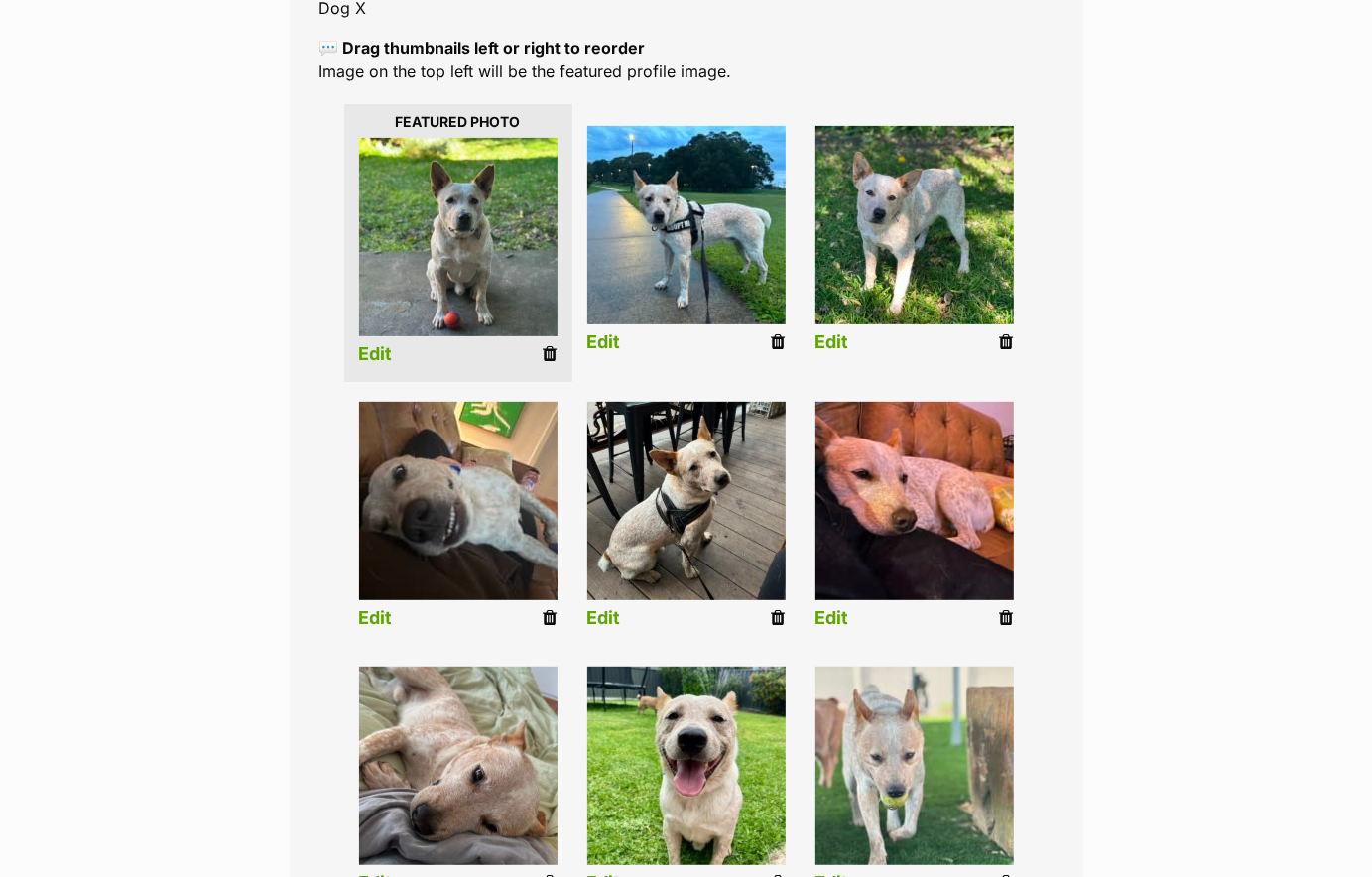 click at bounding box center [686, 225] 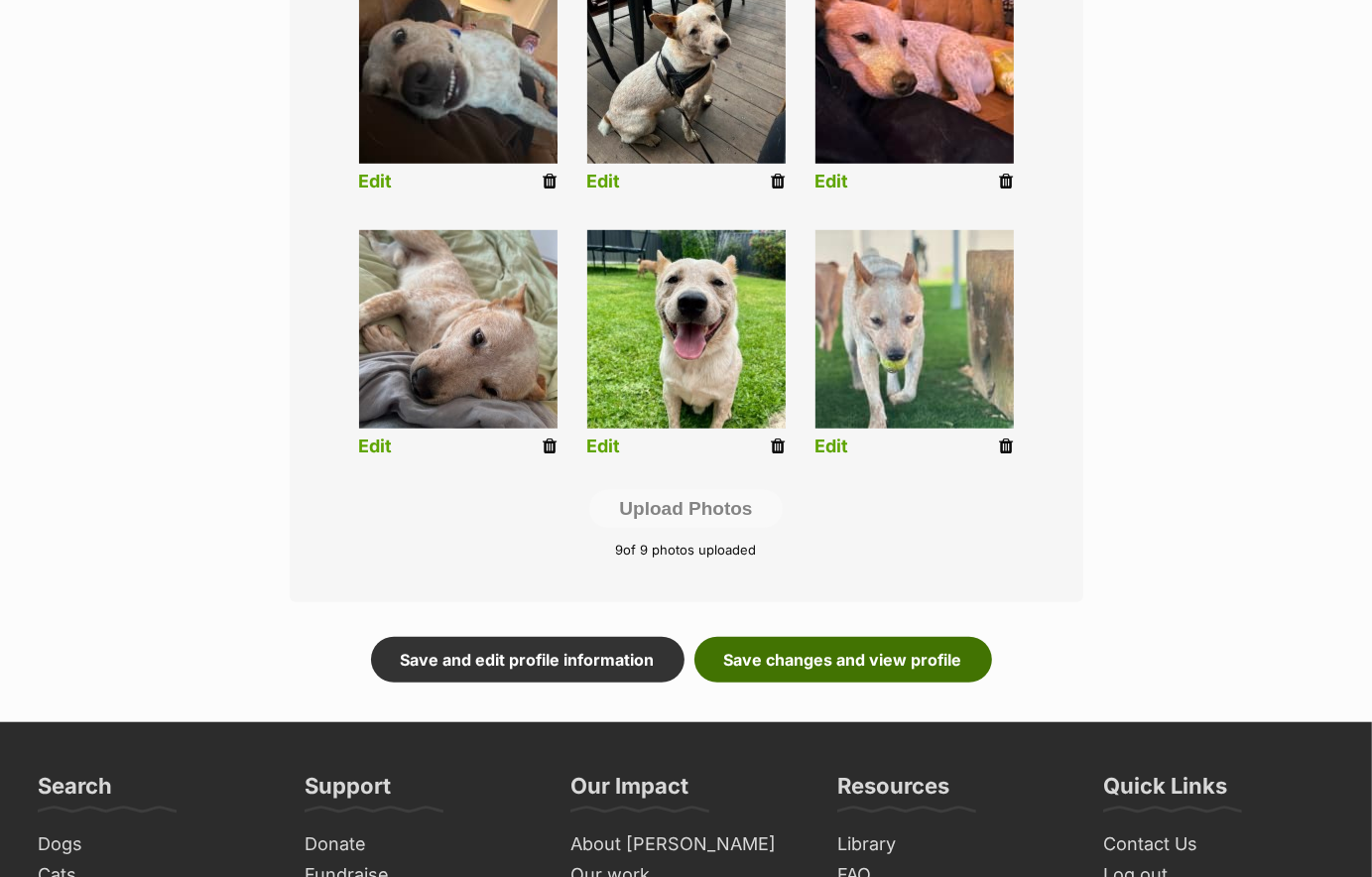 click on "Save changes and view profile" at bounding box center (843, 660) 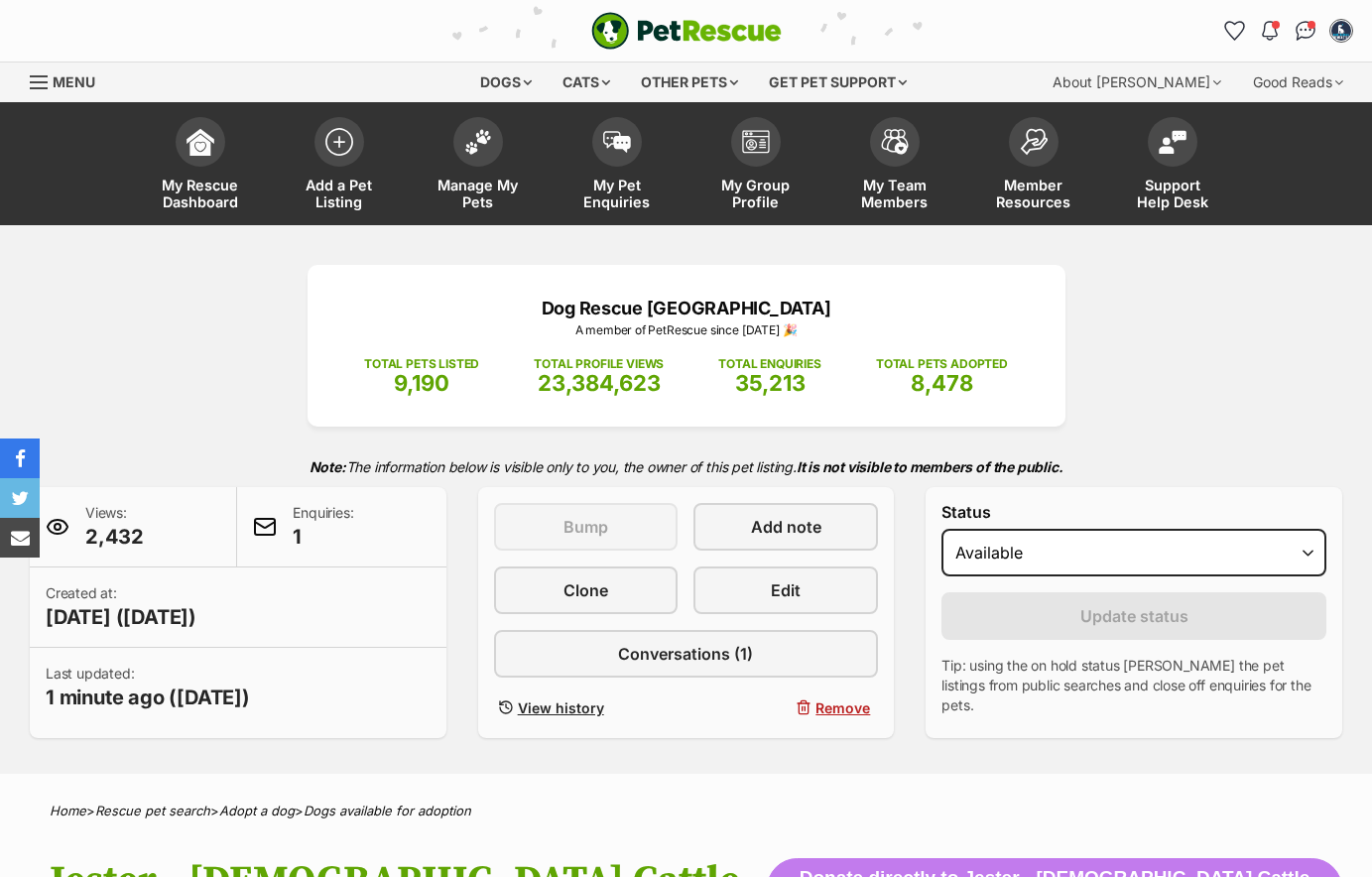 scroll, scrollTop: 546, scrollLeft: 0, axis: vertical 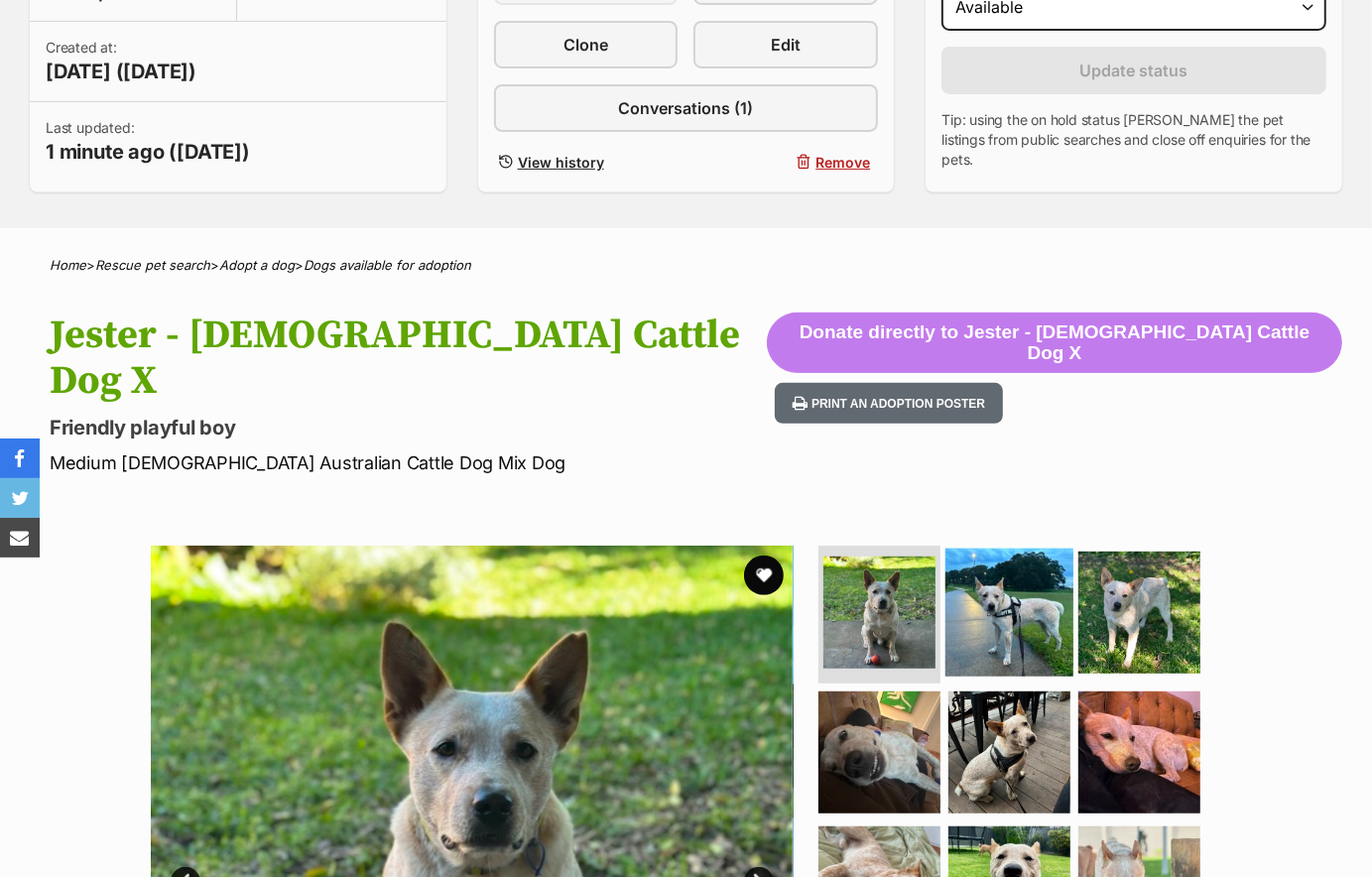 click at bounding box center (1009, 611) 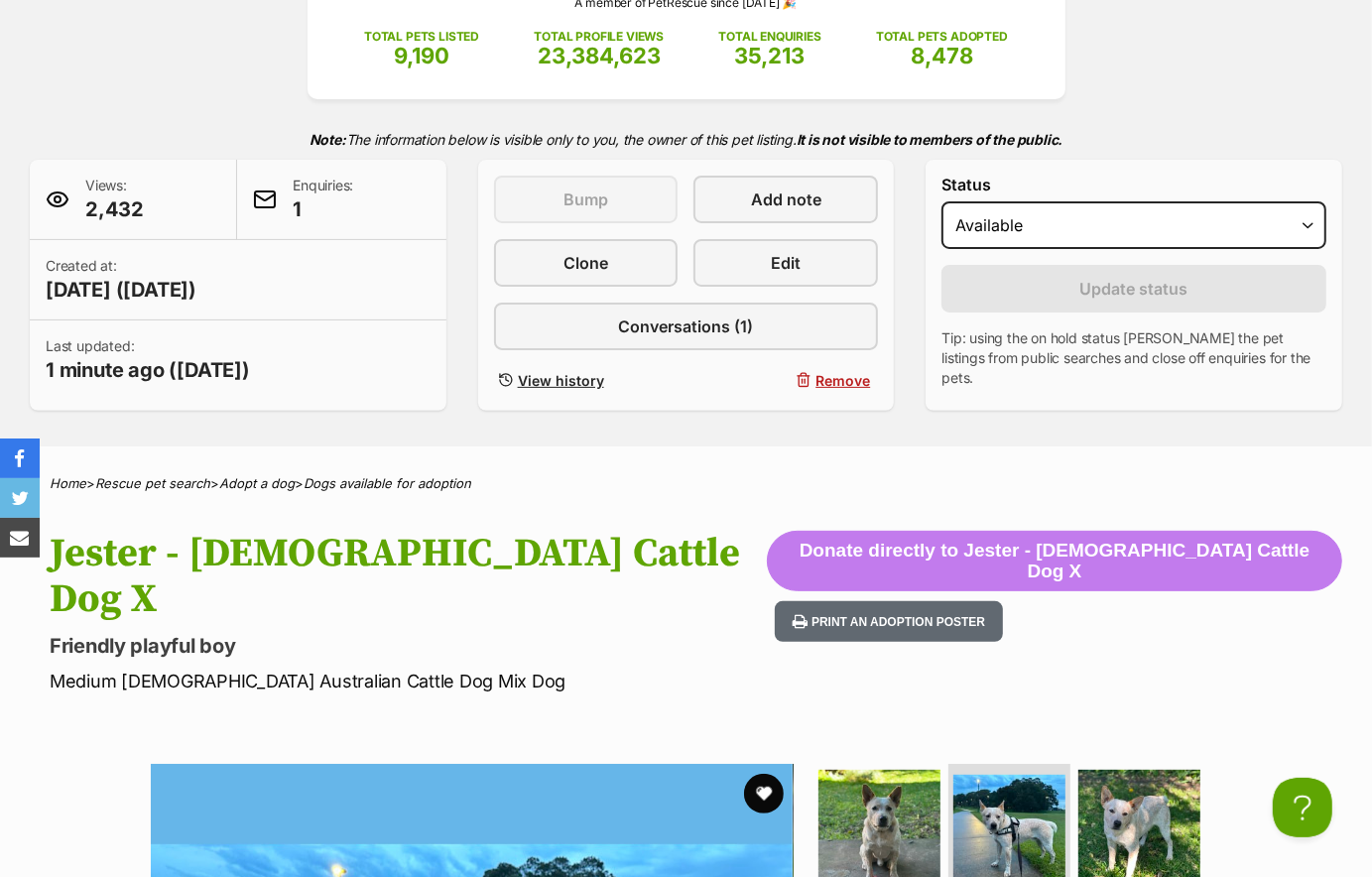 scroll, scrollTop: 764, scrollLeft: 0, axis: vertical 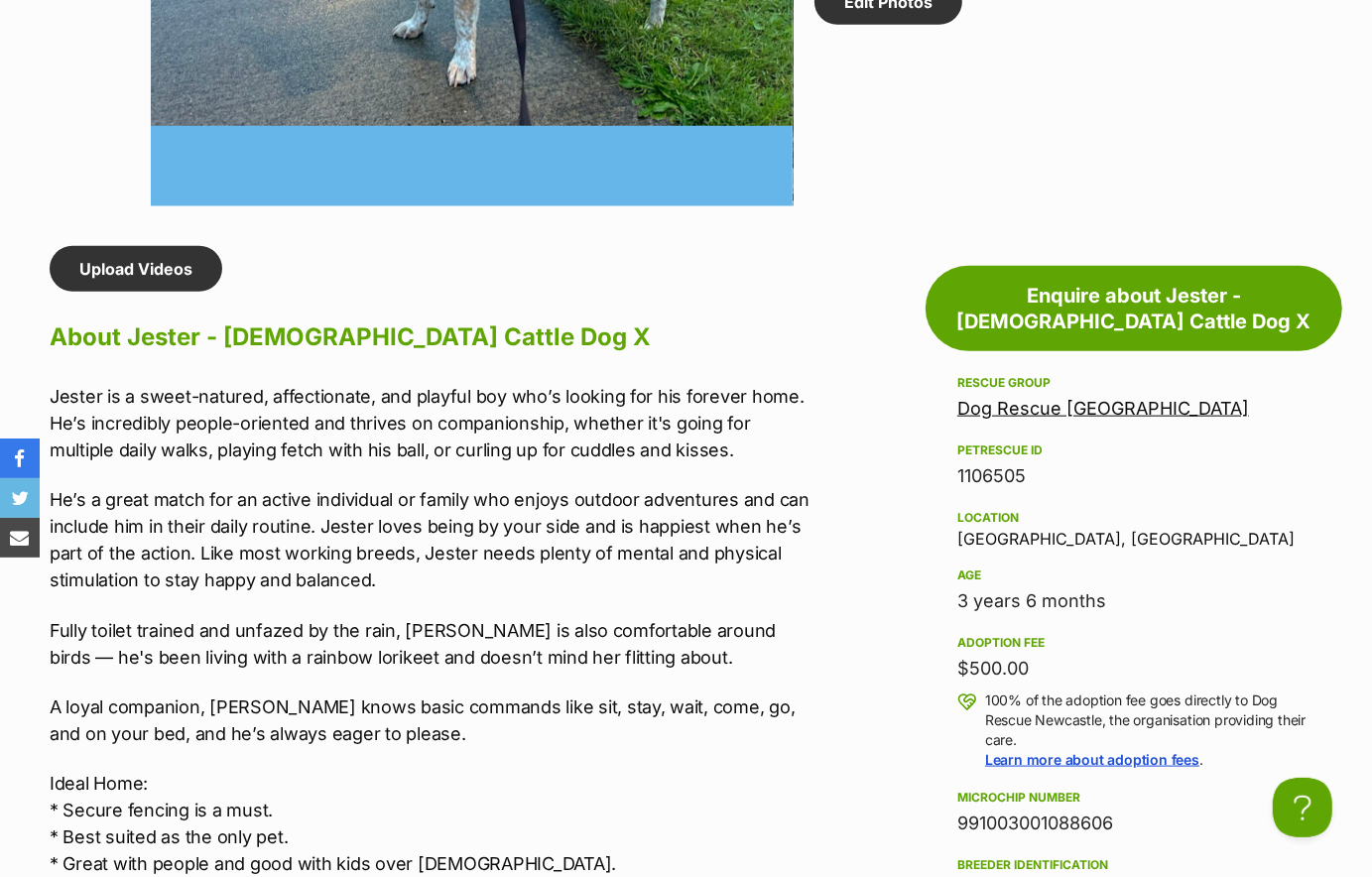 click on "Jester is a sweet-natured, affectionate, and playful boy who’s looking for his forever home. He’s incredibly people-oriented and thrives on companionship, whether it's going for multiple daily walks, playing fetch with his ball, or curling up for cuddles and kisses.
He’s a great match for an active individual or family who enjoys outdoor adventures and can include him in their daily routine. Jester loves being by your side and is happiest when he’s part of the action. Like most working breeds, Jester needs plenty of mental and physical stimulation to stay happy and balanced.
Fully toilet trained and unfazed by the rain, Jester is also comfortable around birds — he's been living with a rainbow lorikeet and doesn’t mind her flitting about.
A loyal companion, Jester knows basic commands like sit, stay, wait, come, go, and on your bed, and he’s always eager to please.
Ideal Home:
* Secure fencing is a must.
* Best suited as the only pet.
Jester at a Glance:
* Toilet trained" at bounding box center (434, 942) 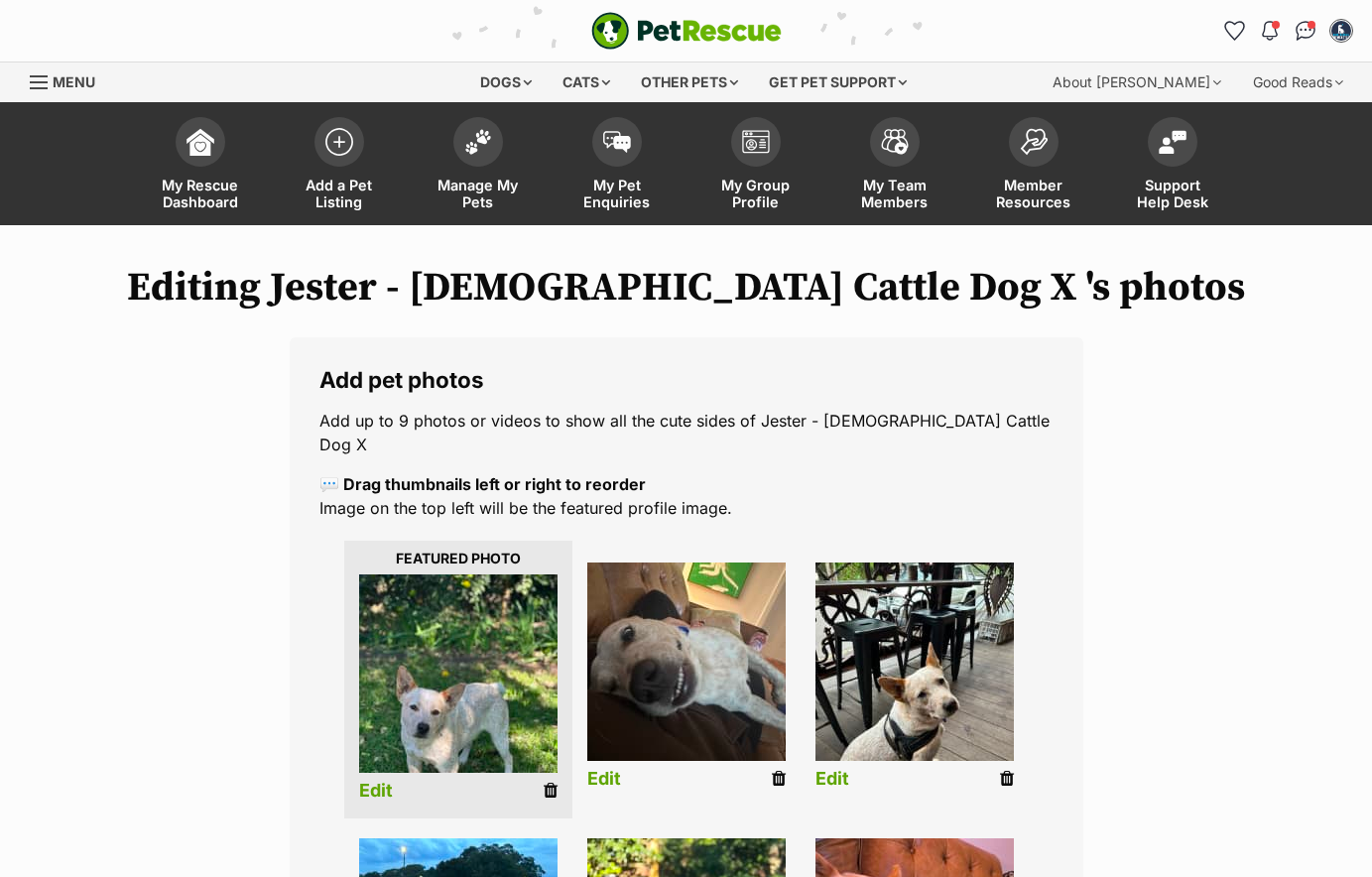scroll, scrollTop: 873, scrollLeft: 0, axis: vertical 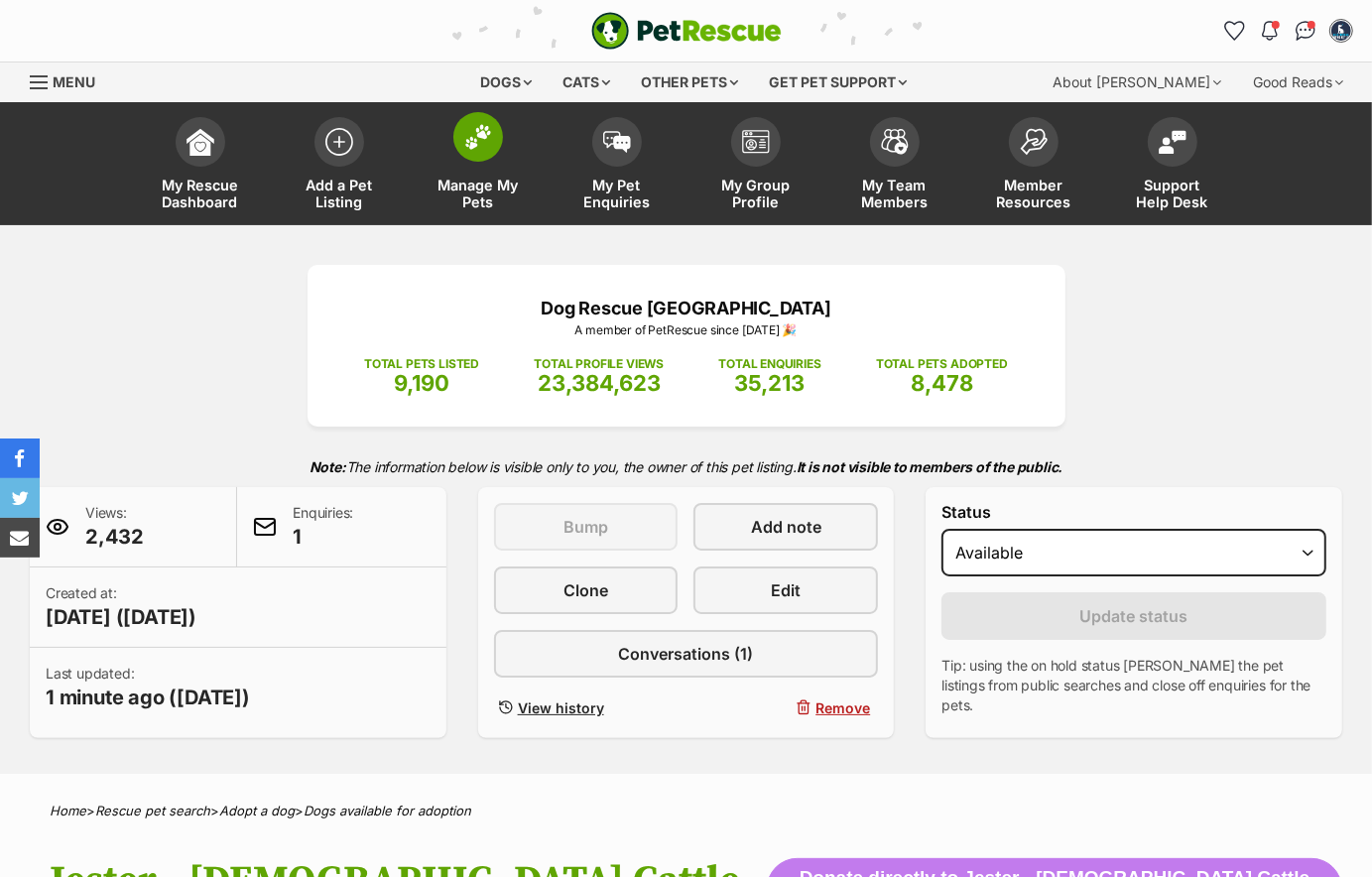 click at bounding box center [478, 137] 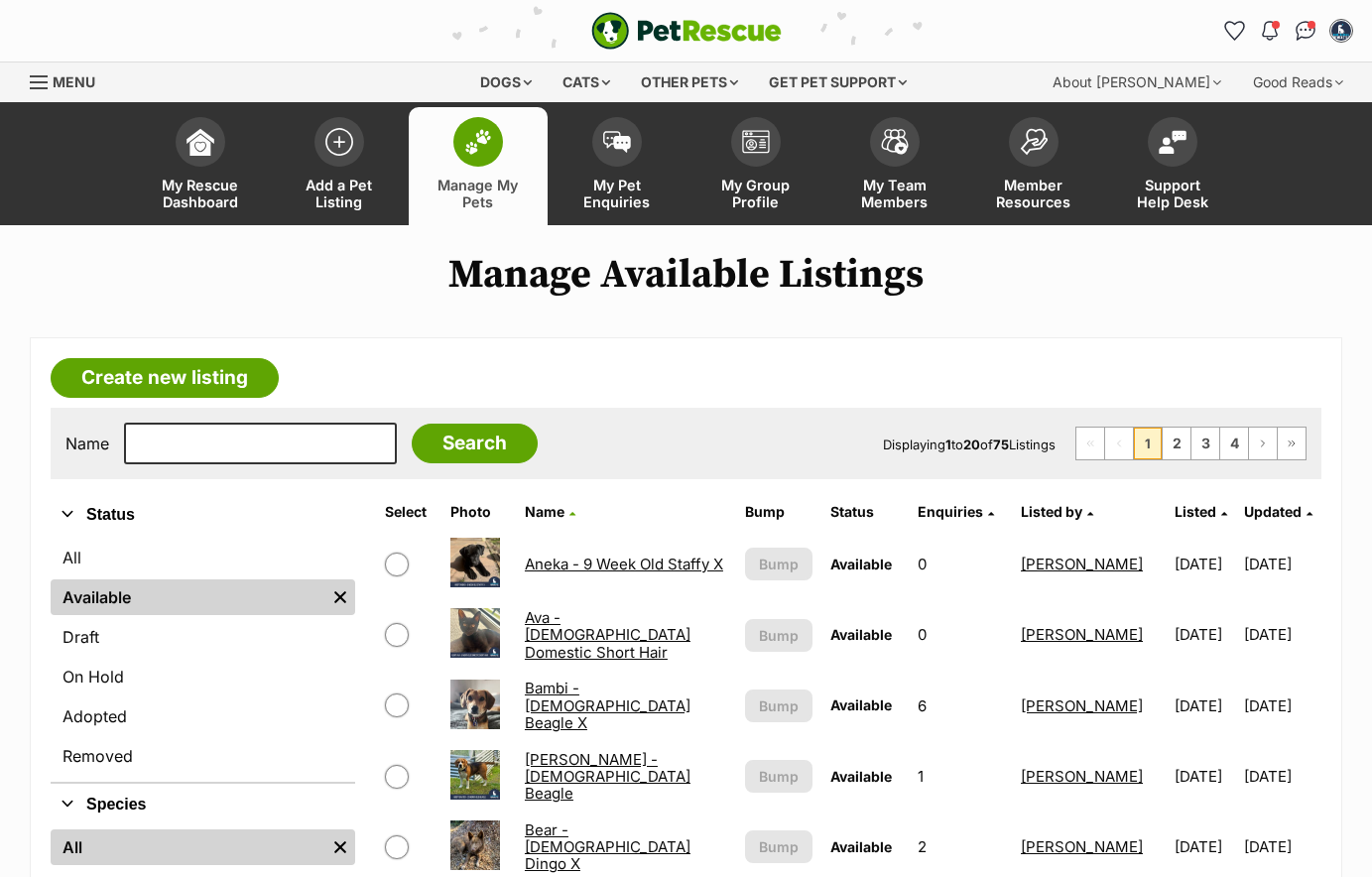 scroll, scrollTop: 0, scrollLeft: 0, axis: both 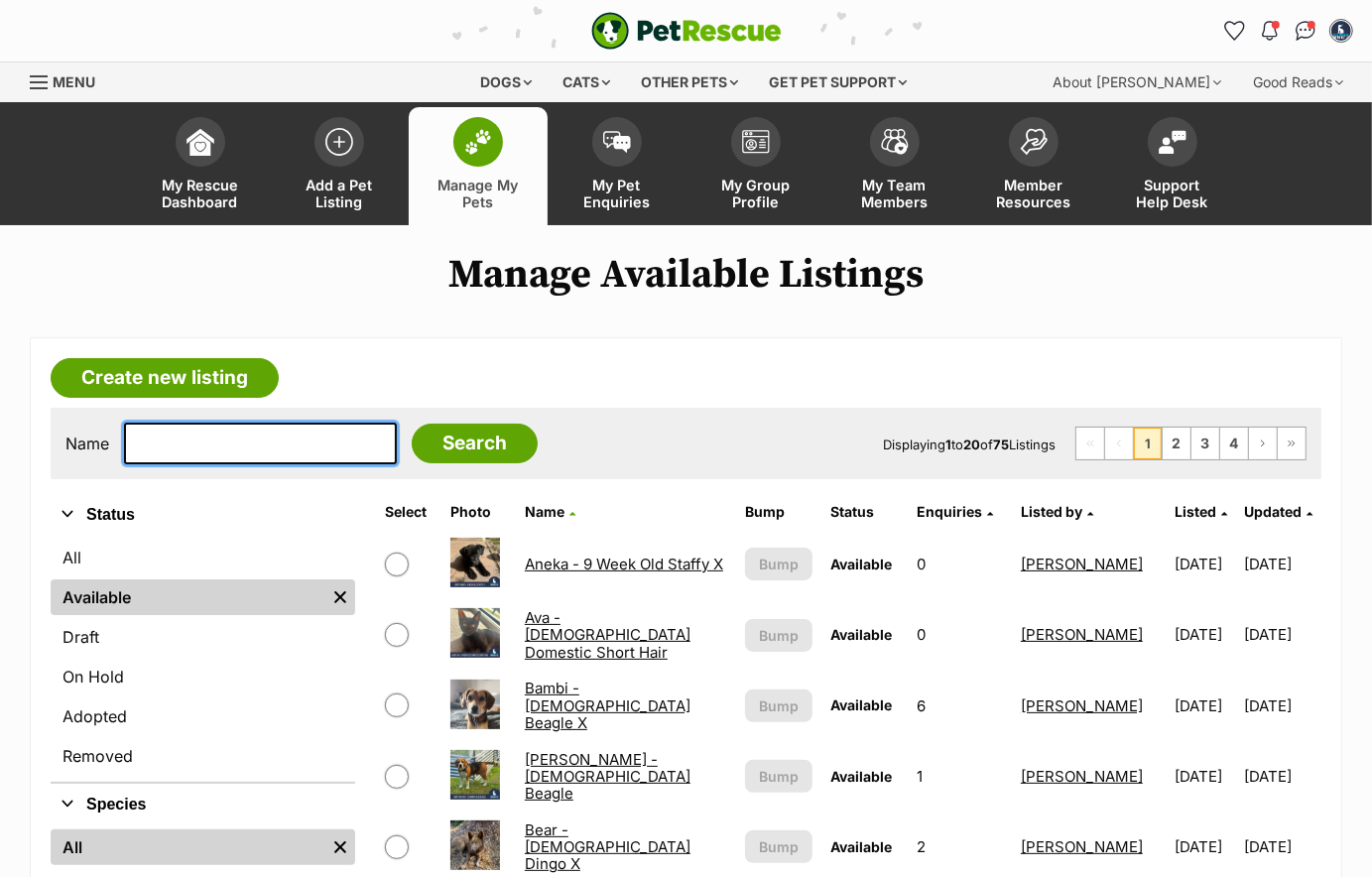 click at bounding box center [260, 443] 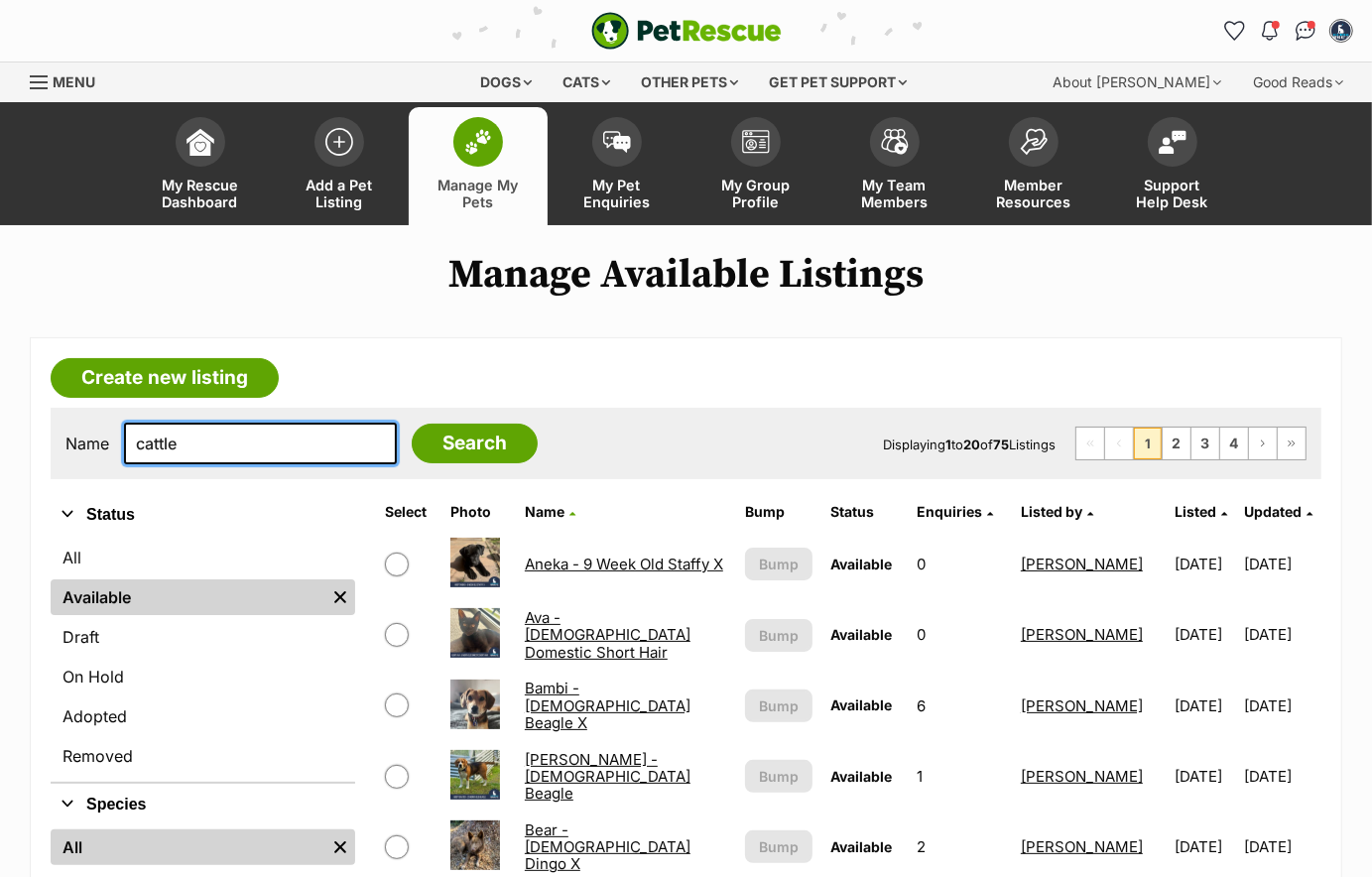 type on "cattle" 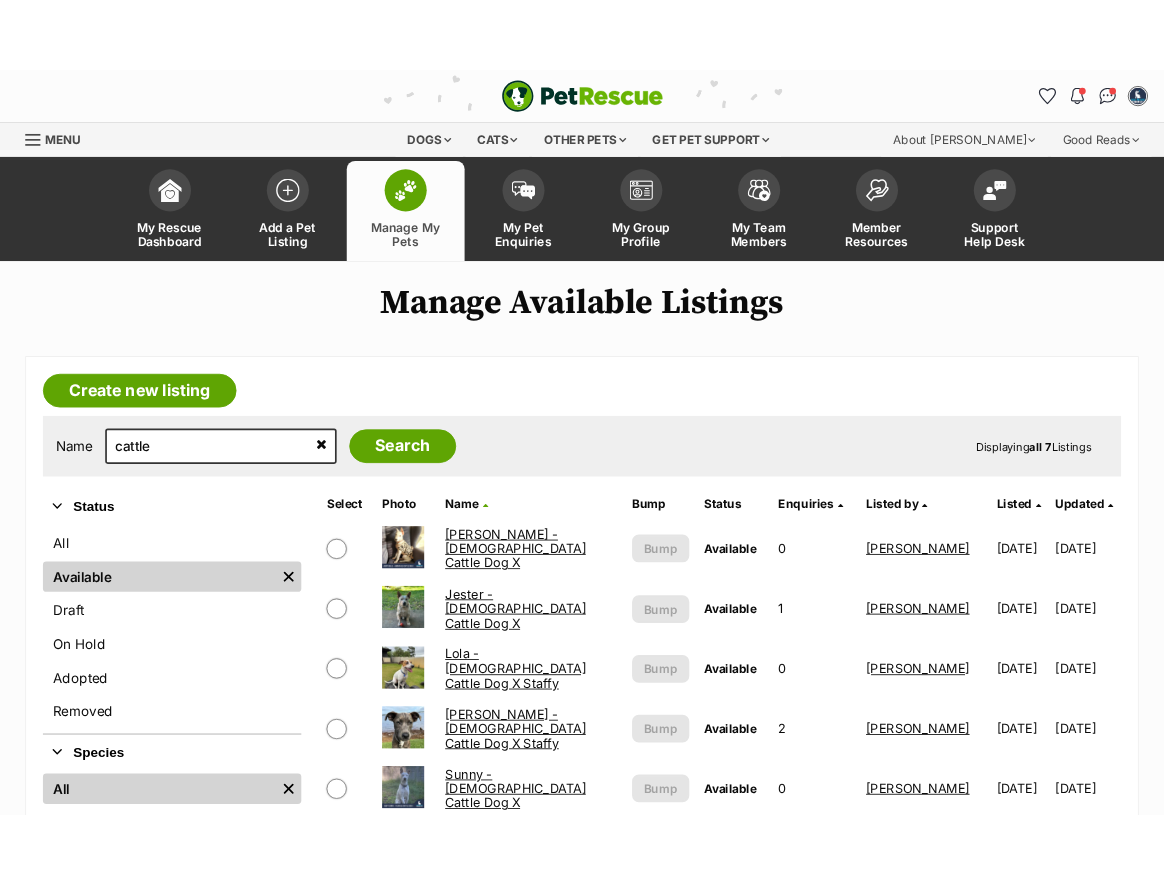 scroll, scrollTop: 0, scrollLeft: 0, axis: both 